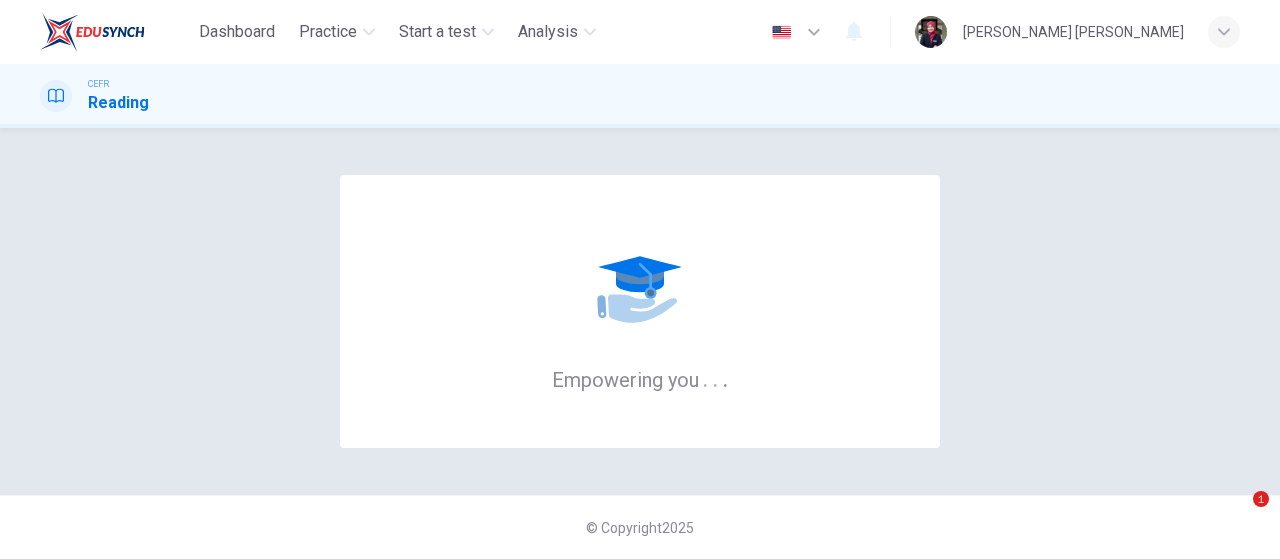 scroll, scrollTop: 0, scrollLeft: 0, axis: both 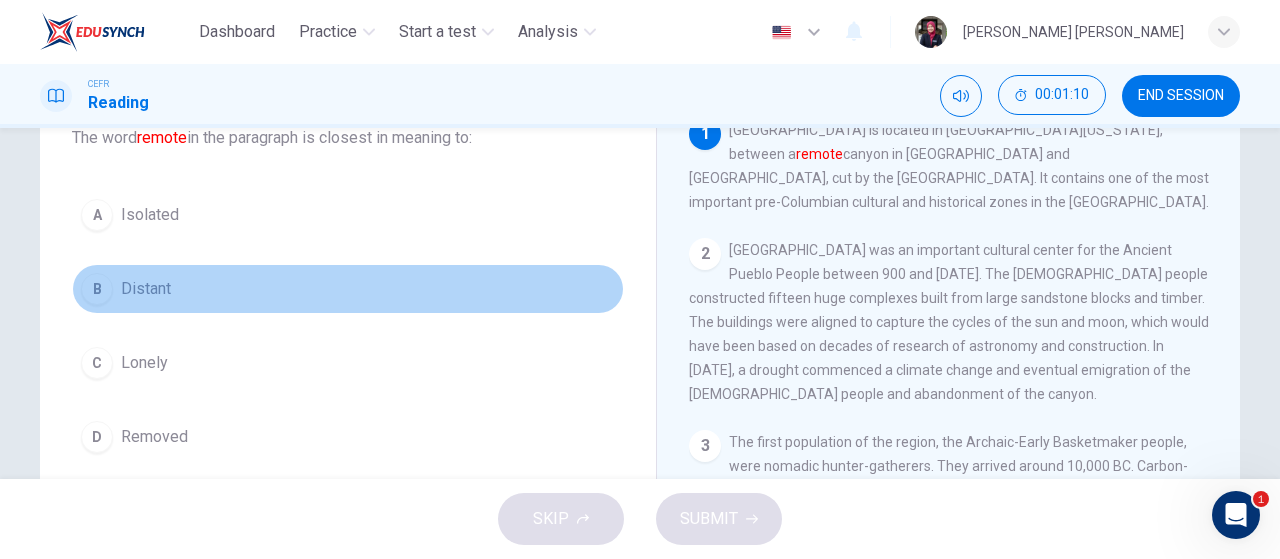 click on "B Distant" at bounding box center (348, 289) 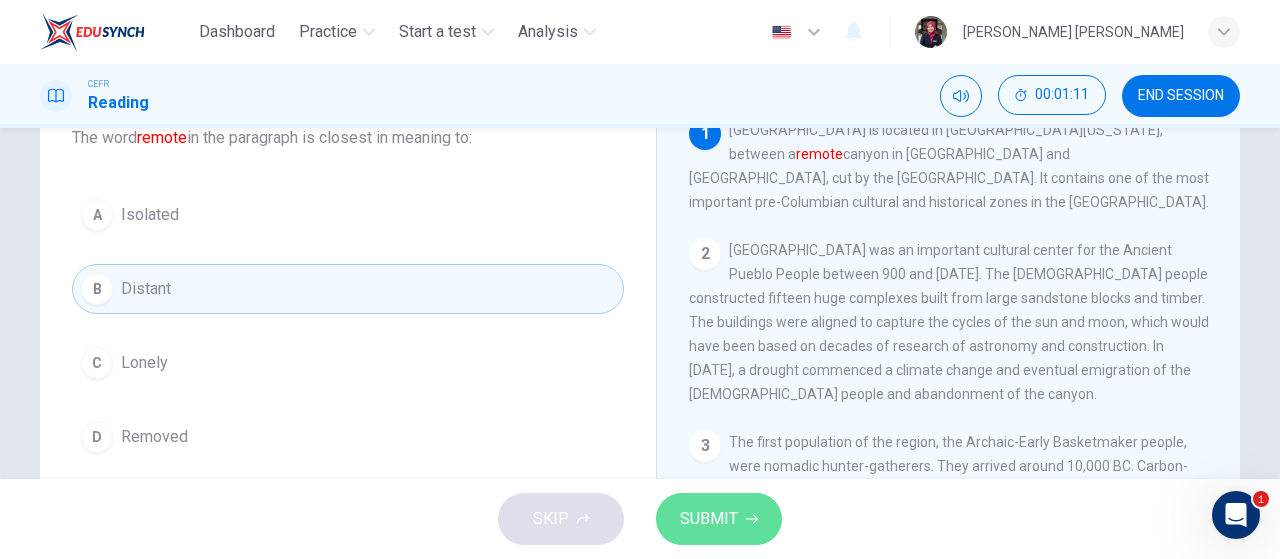 click on "SUBMIT" at bounding box center (709, 519) 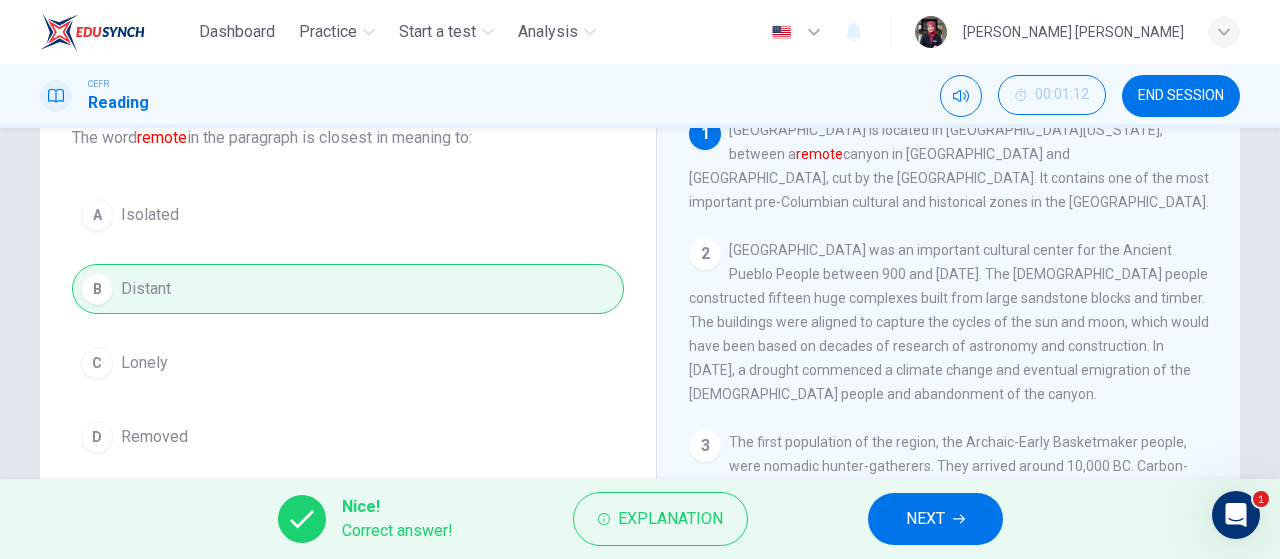 click on "NEXT" at bounding box center [925, 519] 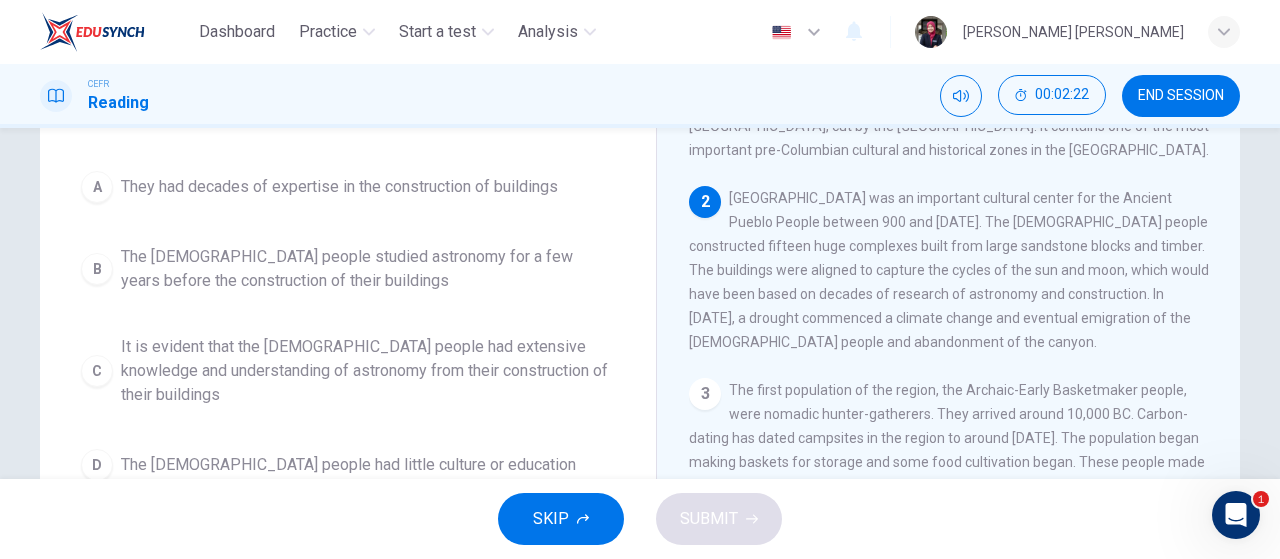 scroll, scrollTop: 194, scrollLeft: 0, axis: vertical 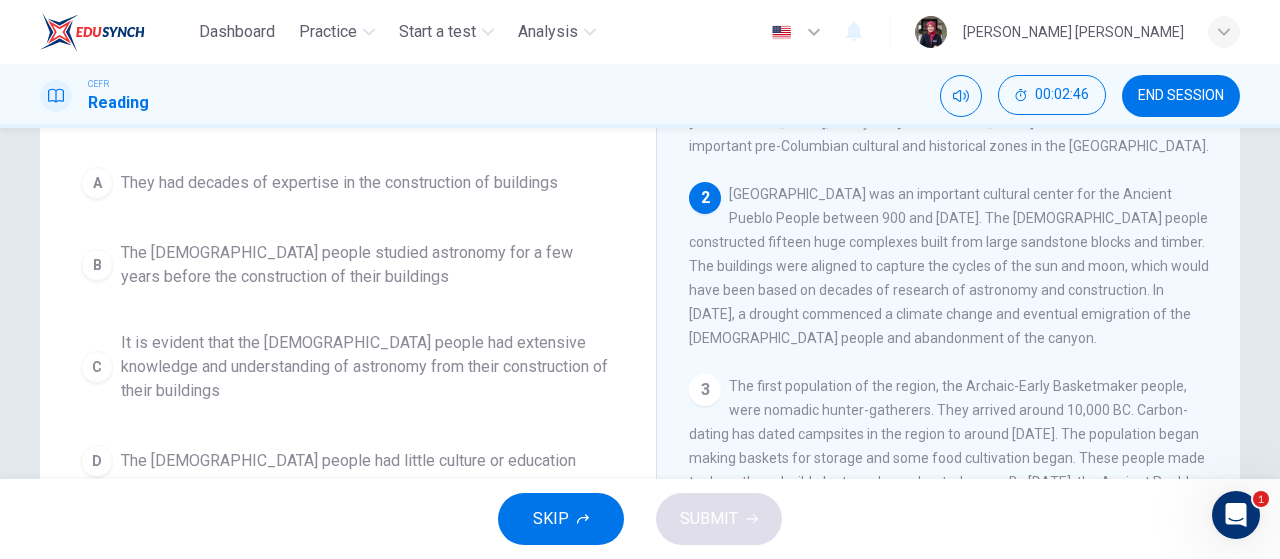 click on "It is evident that the [DEMOGRAPHIC_DATA] people had extensive knowledge and understanding of astronomy from their construction of their buildings" at bounding box center (368, 367) 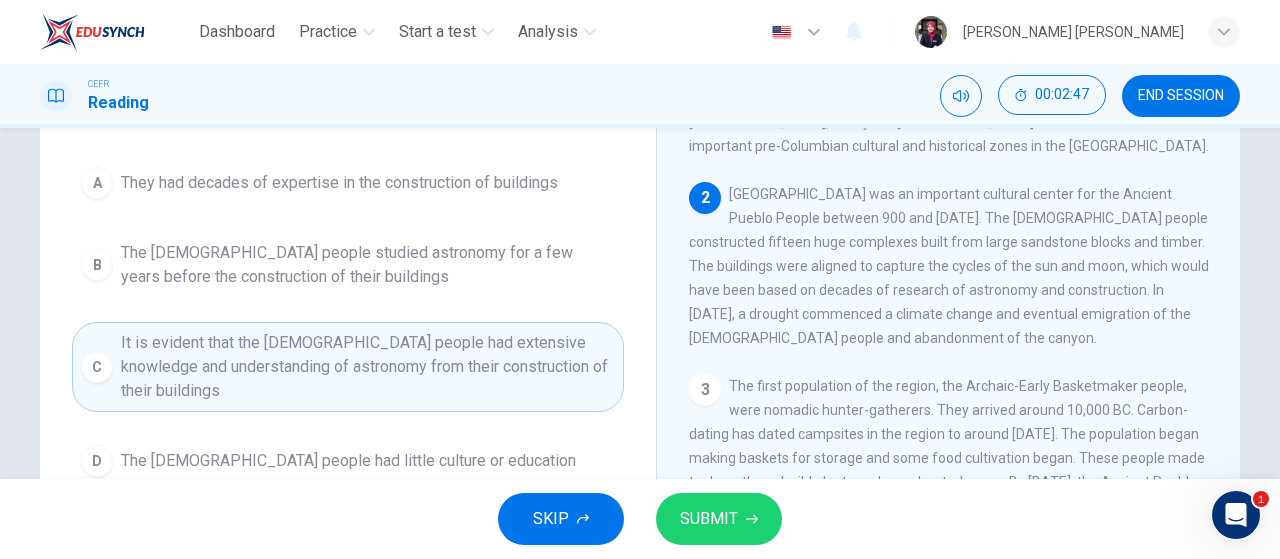 click on "SUBMIT" at bounding box center (719, 519) 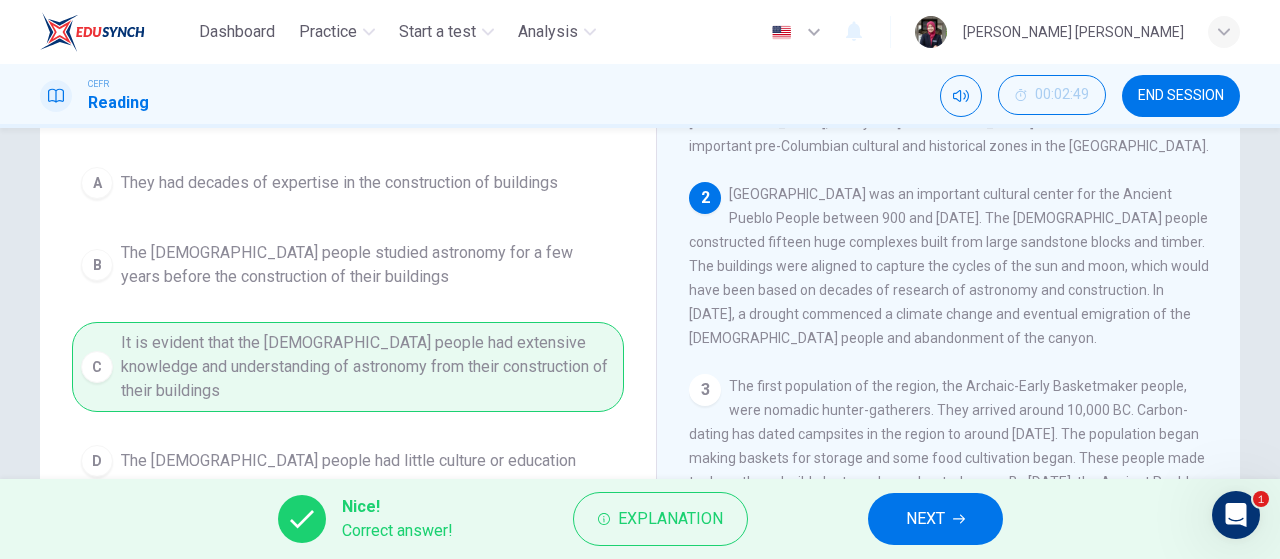 click on "NEXT" at bounding box center [935, 519] 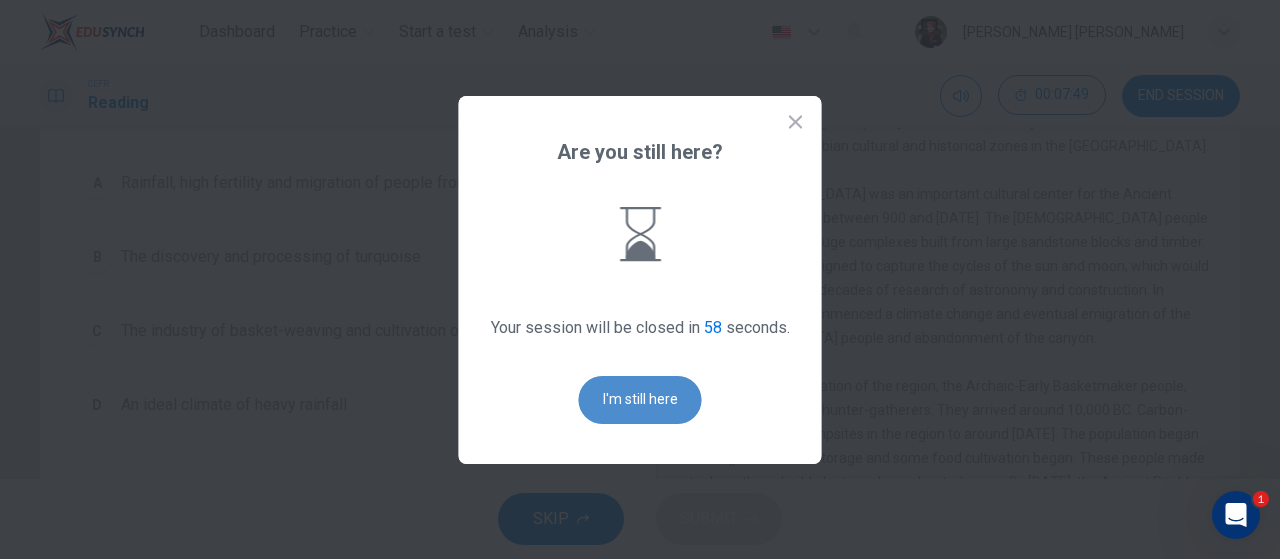 click on "I'm still here" at bounding box center [640, 400] 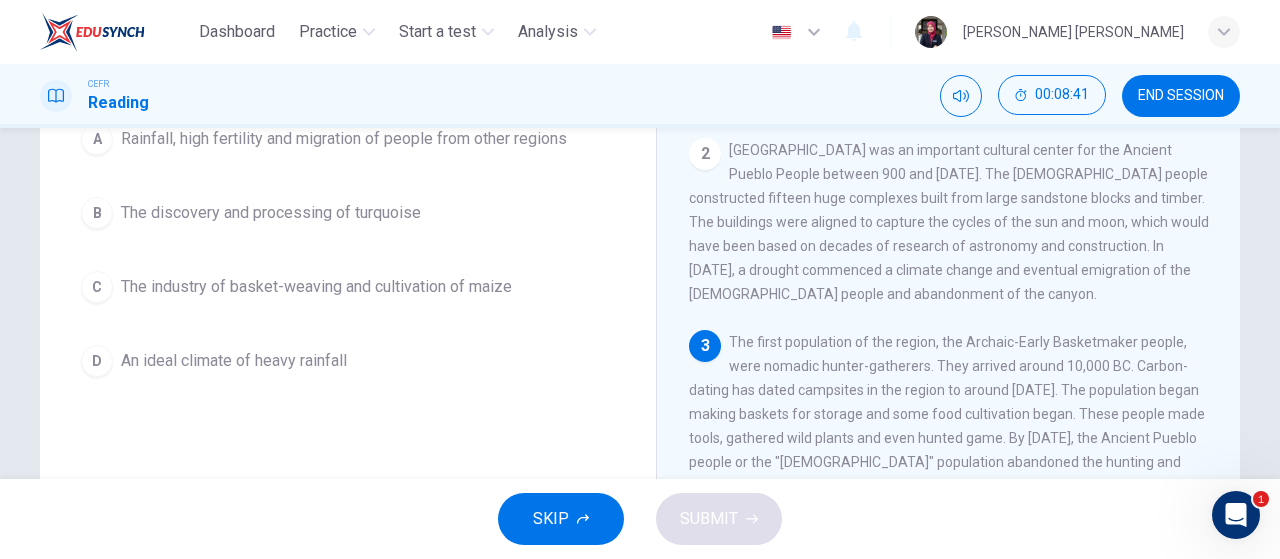 scroll, scrollTop: 286, scrollLeft: 0, axis: vertical 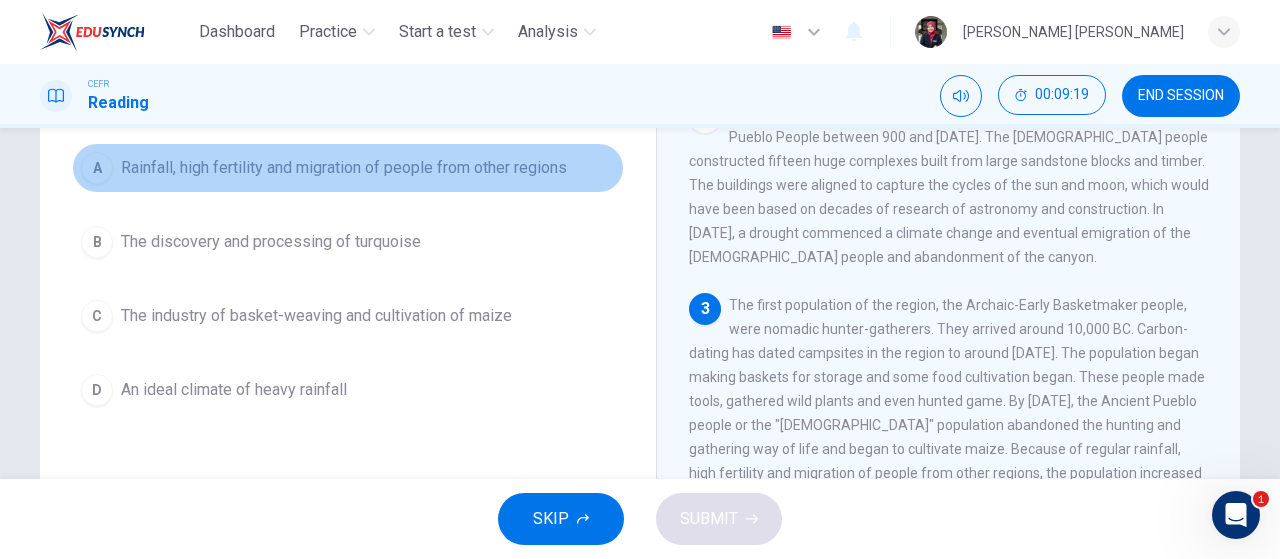 click on "Rainfall, high fertility and migration of people from other regions" at bounding box center [344, 168] 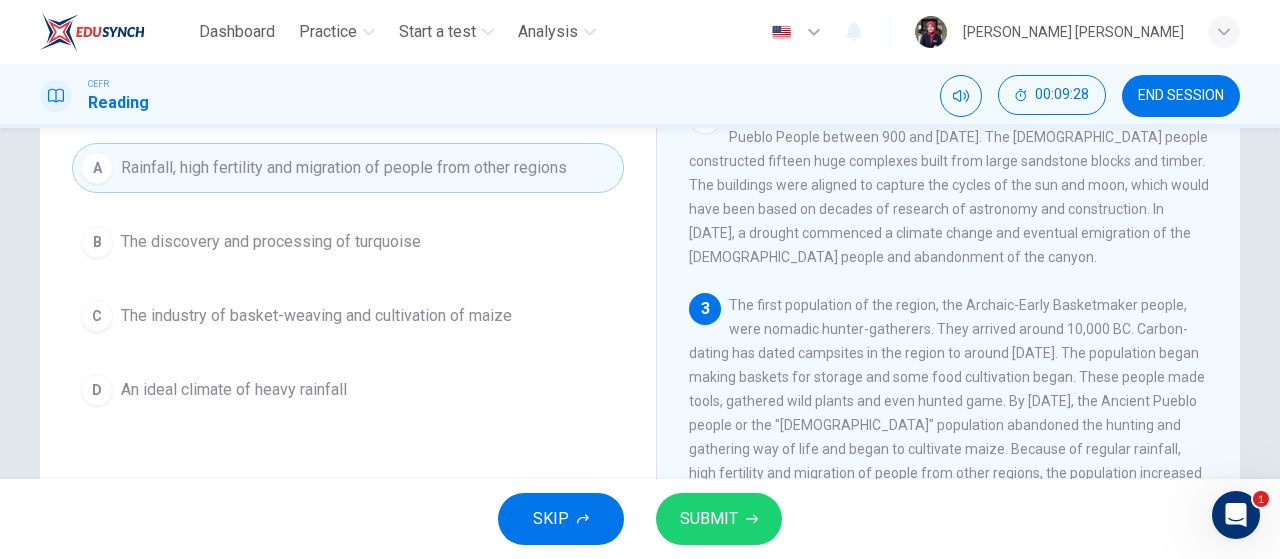 click on "SUBMIT" at bounding box center (709, 519) 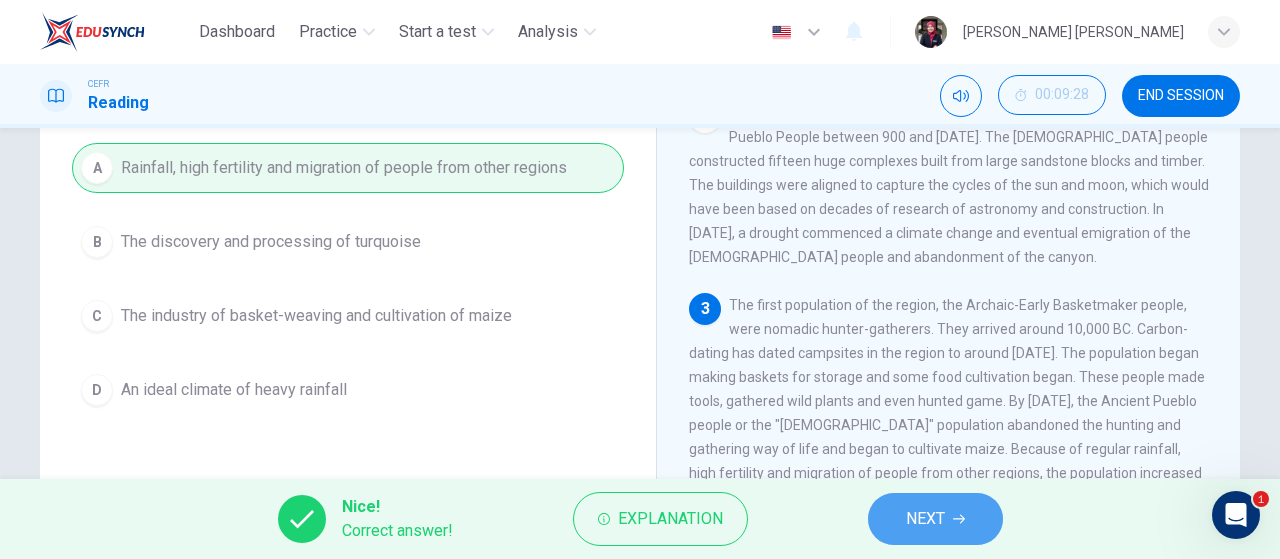 click on "NEXT" at bounding box center (925, 519) 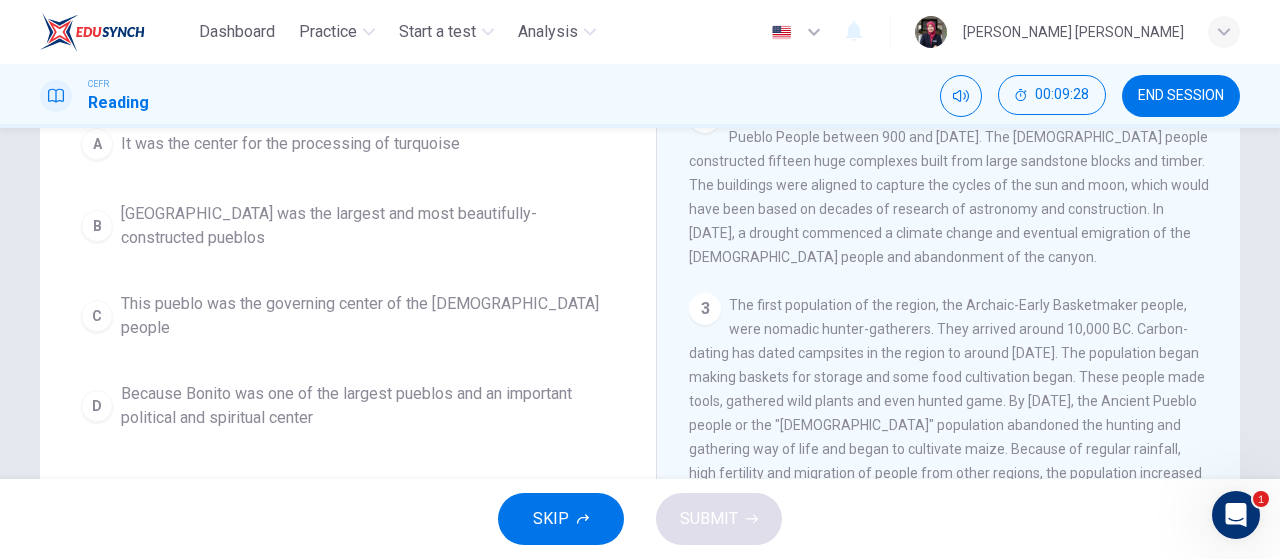 scroll, scrollTop: 185, scrollLeft: 0, axis: vertical 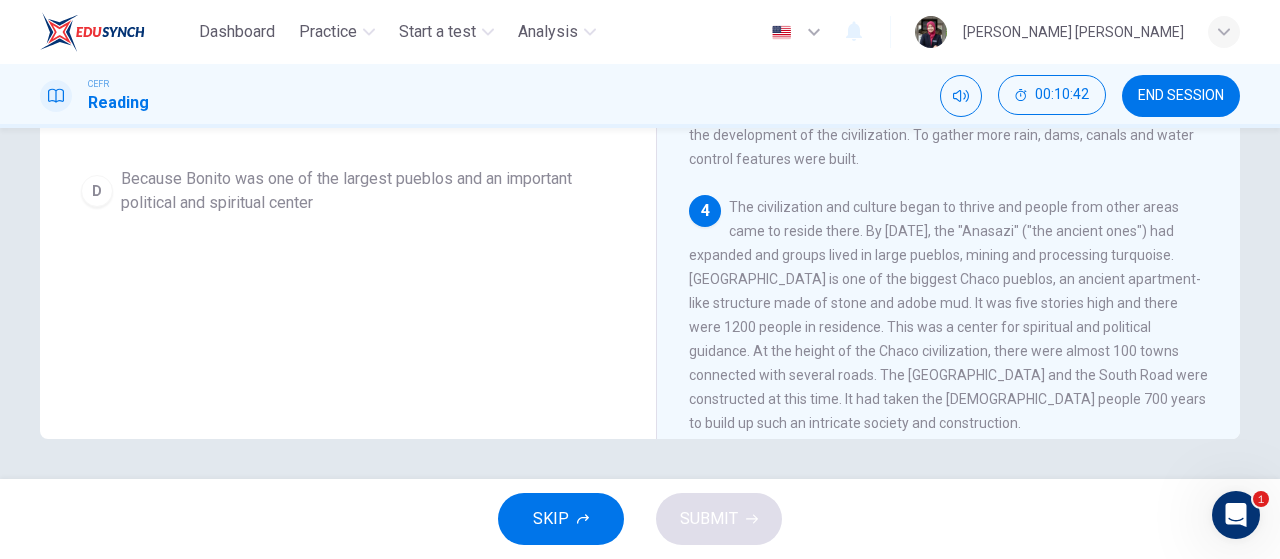 click on "A It was the center for the processing of turquoise B [GEOGRAPHIC_DATA] was the largest and most beautifully-constructed pueblos C This pueblo was the governing center of the [DEMOGRAPHIC_DATA] people D Because [GEOGRAPHIC_DATA] was one of the largest pueblos and an important political and spiritual center" at bounding box center [348, 64] 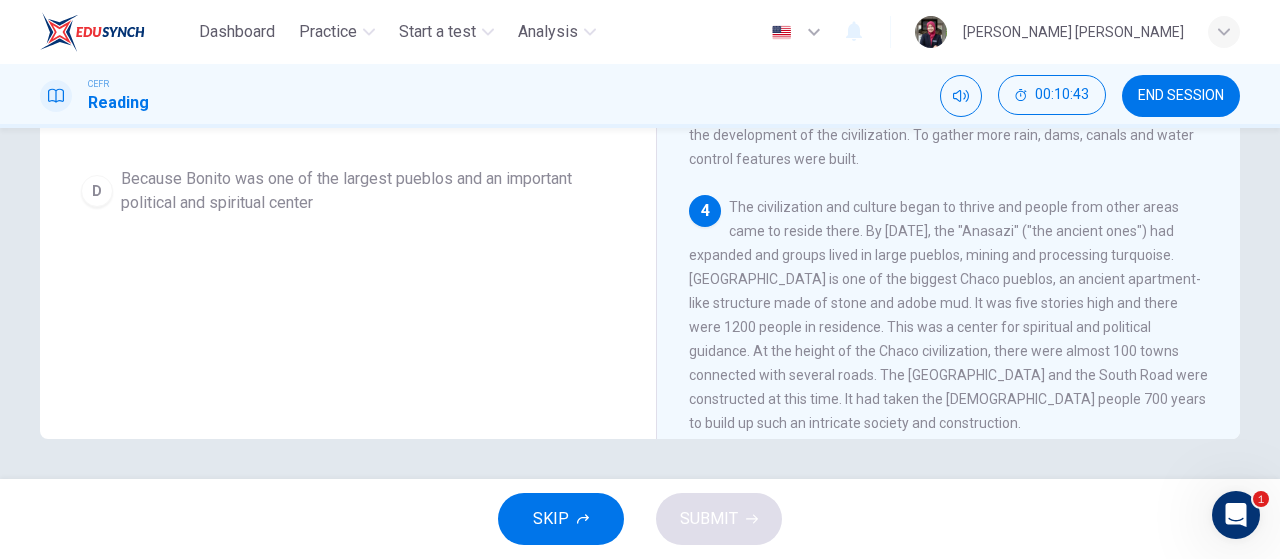 click on "Question 4 In the paragraph, why does the author mention the Pueblo Bonito? A It was the center for the processing of turquoise B [GEOGRAPHIC_DATA] was the largest and most beautifully-constructed pueblos C This pueblo was the governing center of the [DEMOGRAPHIC_DATA] people D Because [GEOGRAPHIC_DATA] was one of the largest pueblos and an important political and spiritual center" at bounding box center (348, 4) 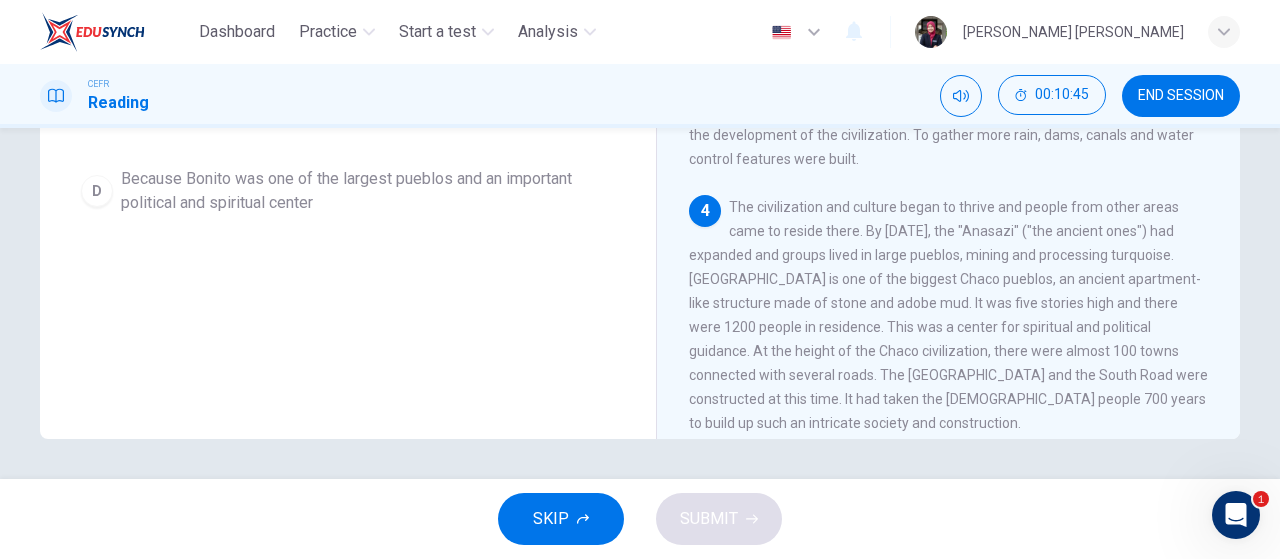 click on "Question 4 In the paragraph, why does the author mention the Pueblo Bonito? A It was the center for the processing of turquoise B [GEOGRAPHIC_DATA] was the largest and most beautifully-constructed pueblos C This pueblo was the governing center of the [DEMOGRAPHIC_DATA] people D Because [GEOGRAPHIC_DATA] was one of the largest pueblos and an important political and spiritual center" at bounding box center (348, 4) 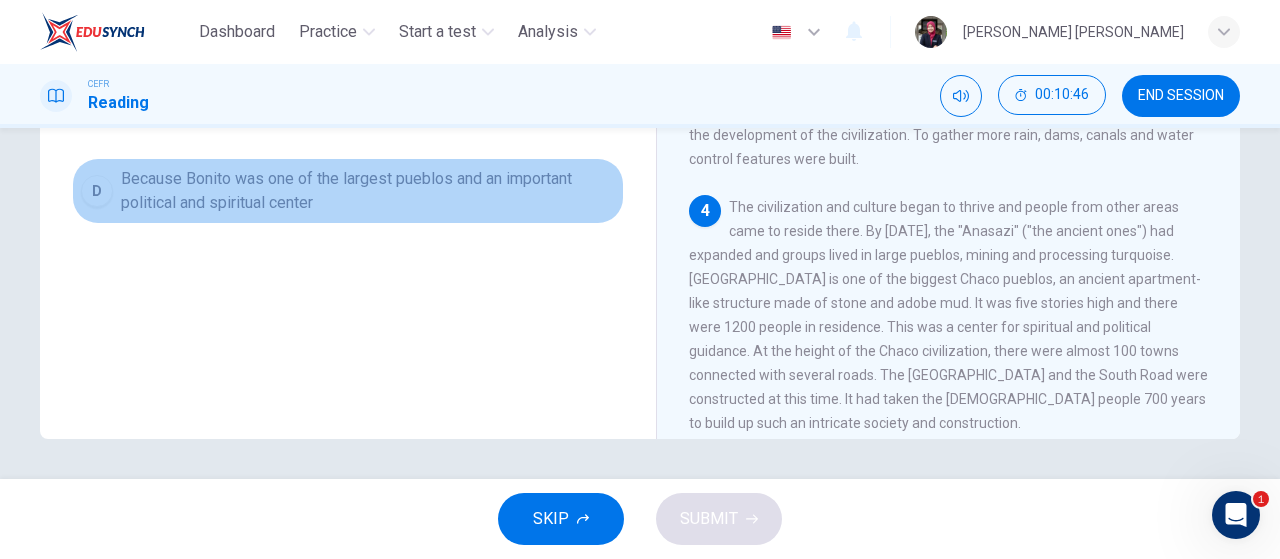click on "Because Bonito was one of the largest pueblos and an important political and spiritual center" at bounding box center [368, 191] 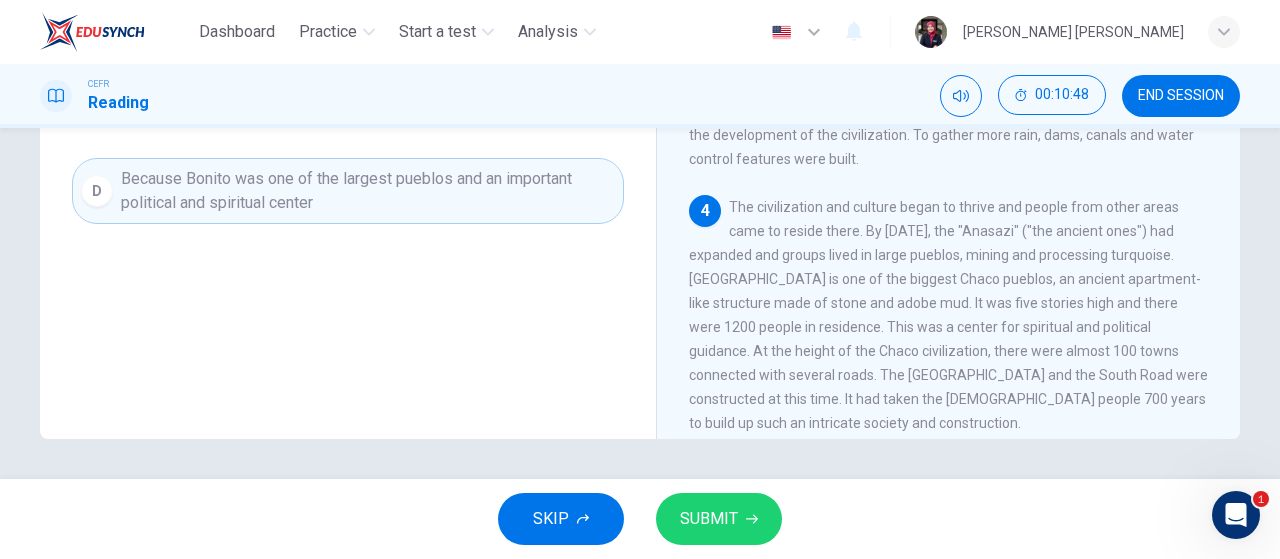 drag, startPoint x: 1266, startPoint y: 367, endPoint x: 1277, endPoint y: 365, distance: 11.18034 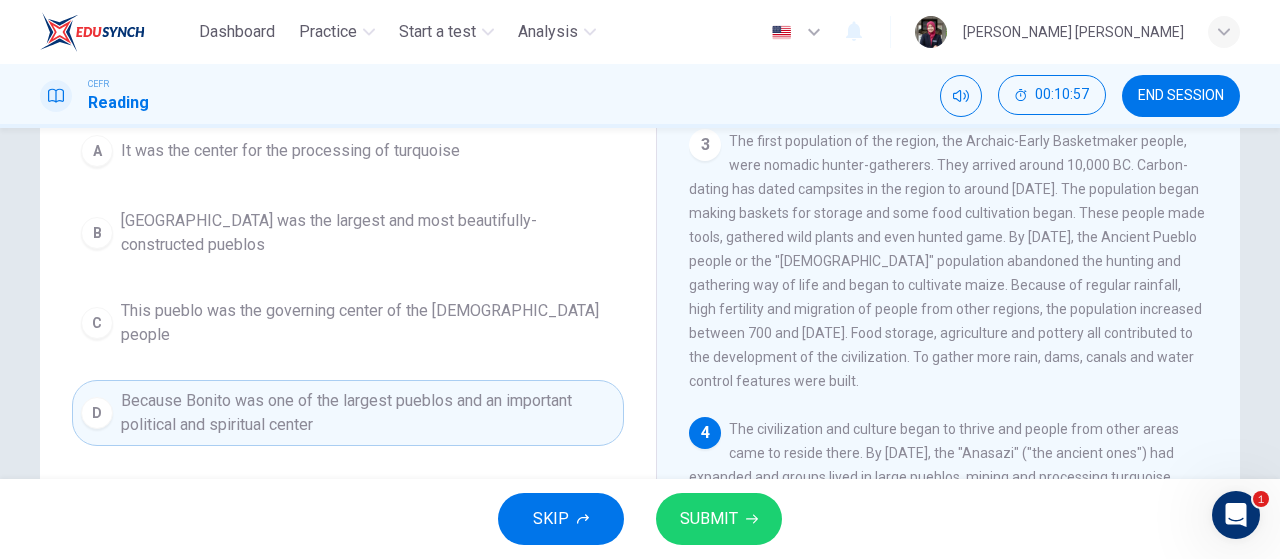 scroll, scrollTop: 198, scrollLeft: 0, axis: vertical 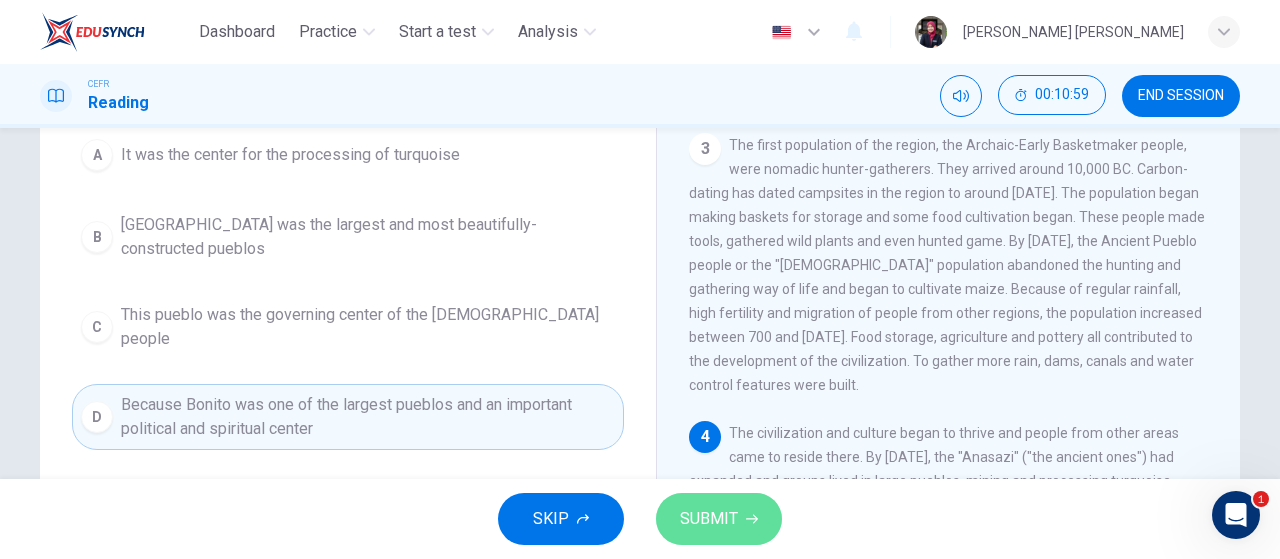 click on "SUBMIT" at bounding box center (709, 519) 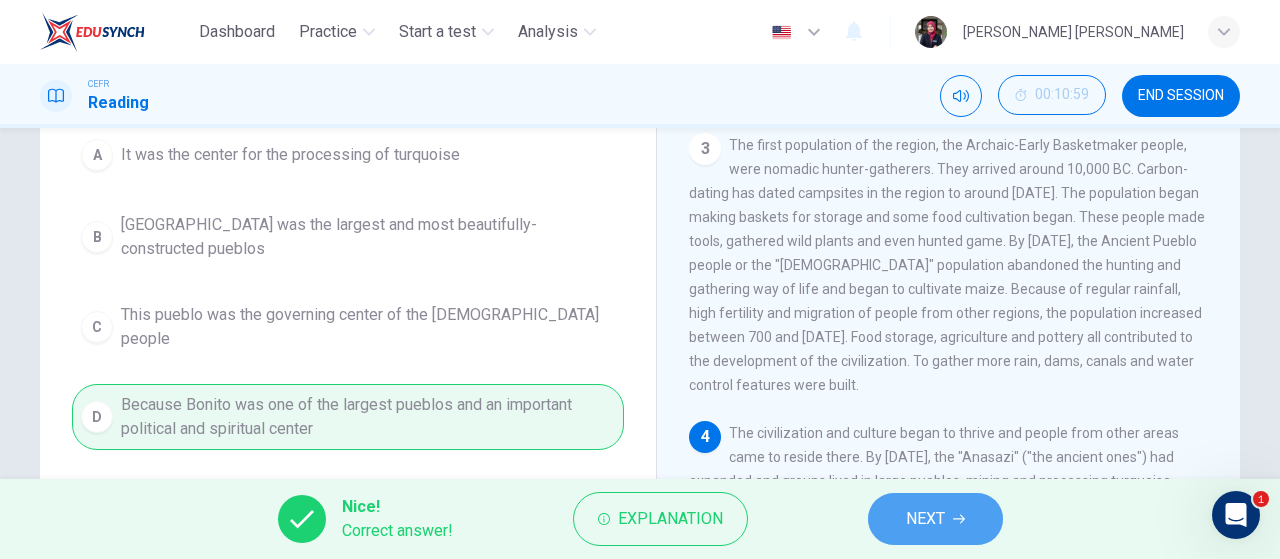 click on "NEXT" at bounding box center [935, 519] 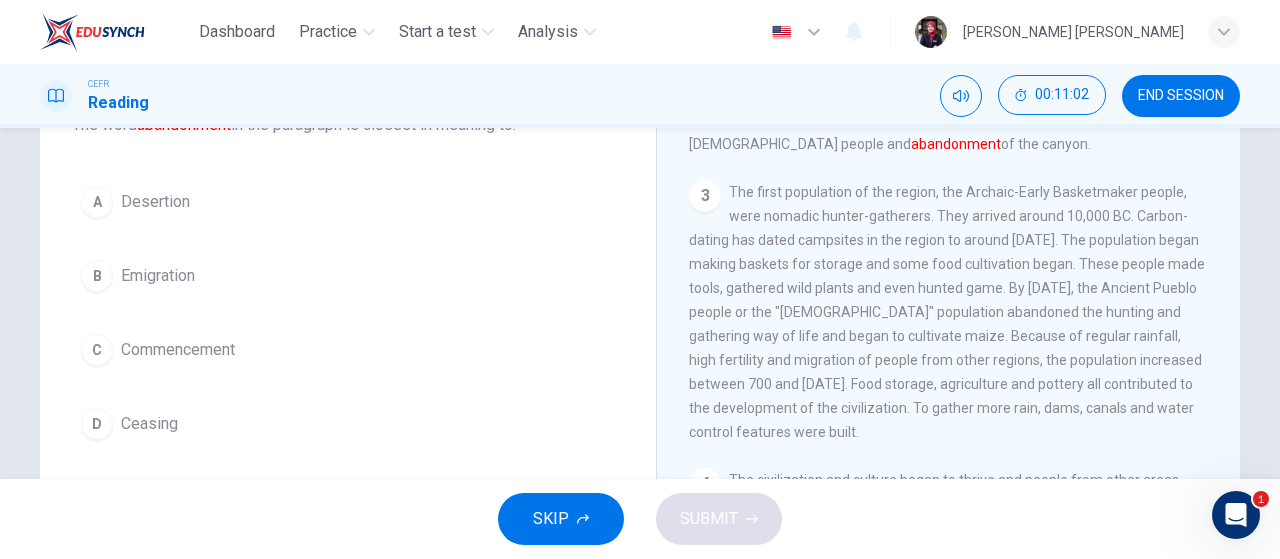 scroll, scrollTop: 130, scrollLeft: 0, axis: vertical 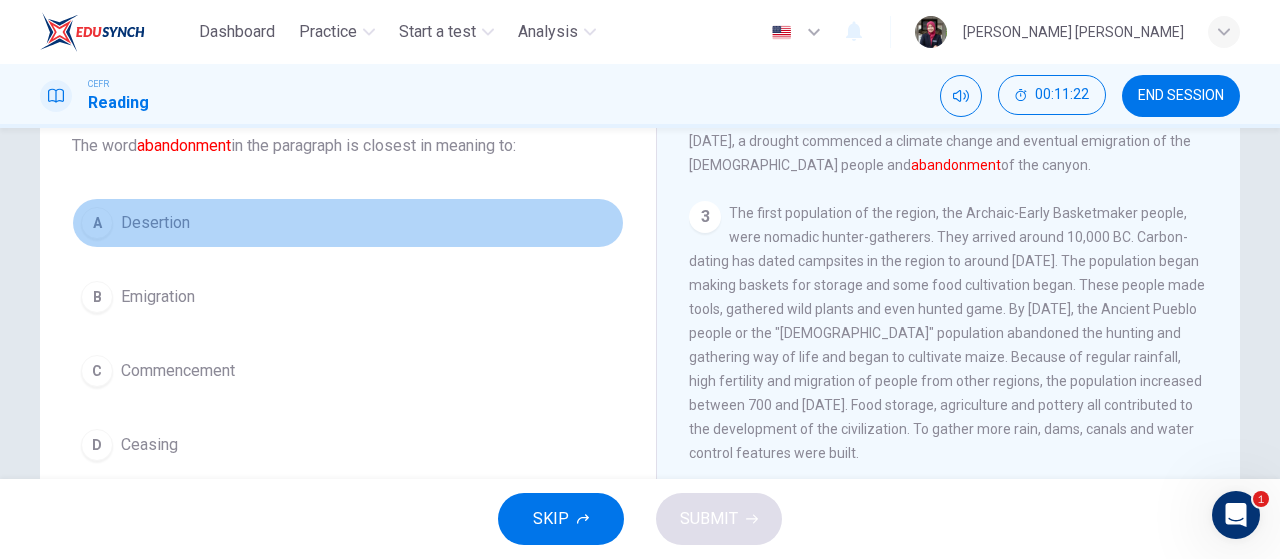 click on "A Desertion" at bounding box center [348, 223] 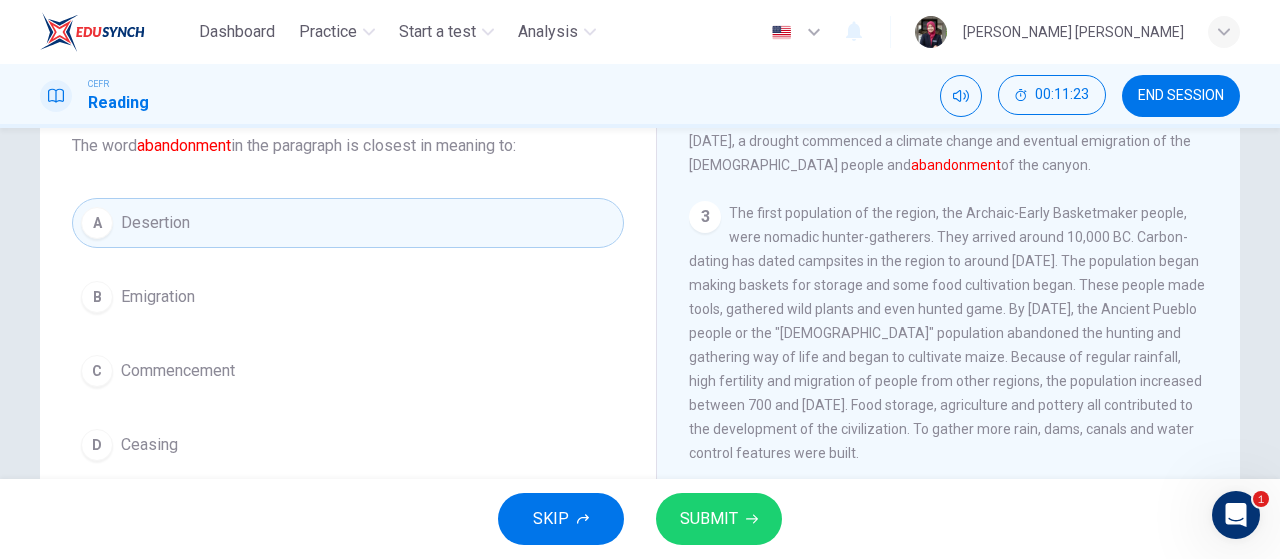click on "SUBMIT" at bounding box center [719, 519] 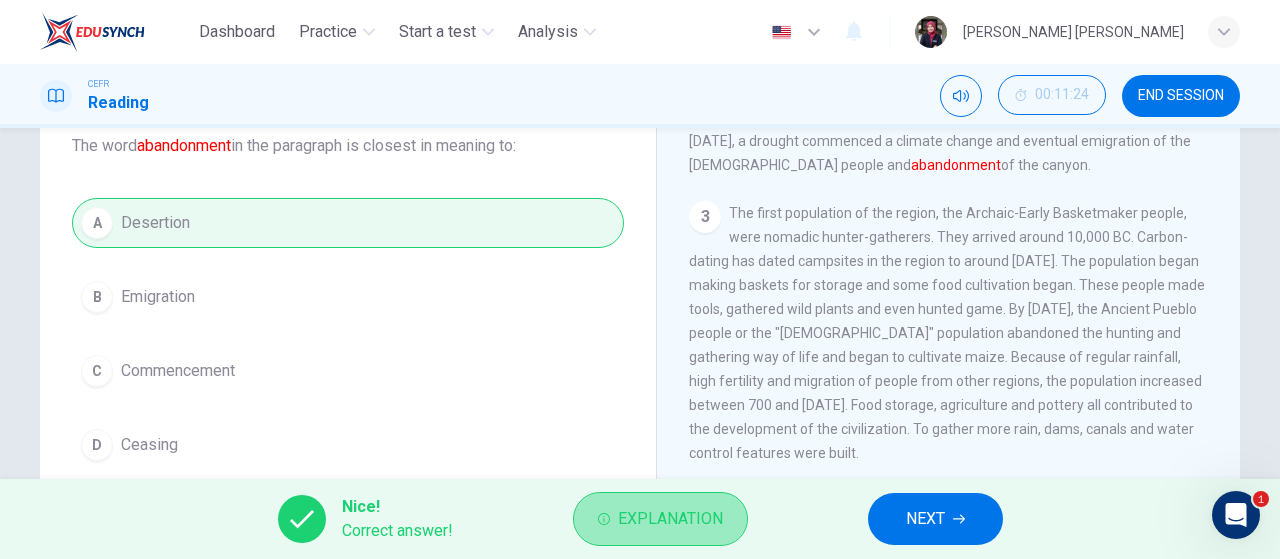 click on "Explanation" at bounding box center [670, 519] 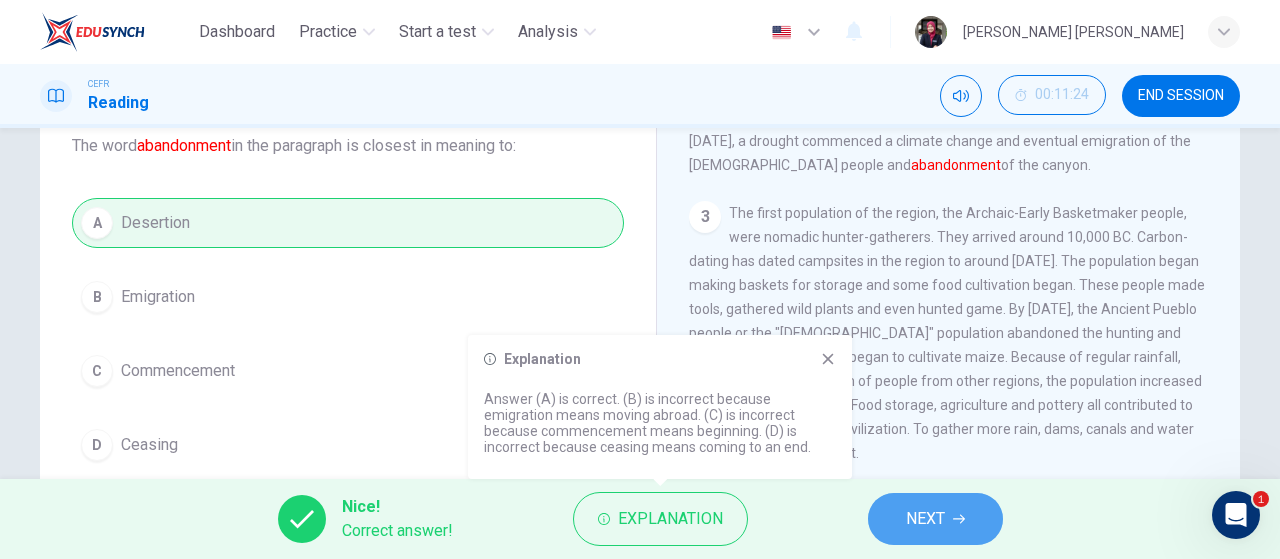 click on "NEXT" at bounding box center [935, 519] 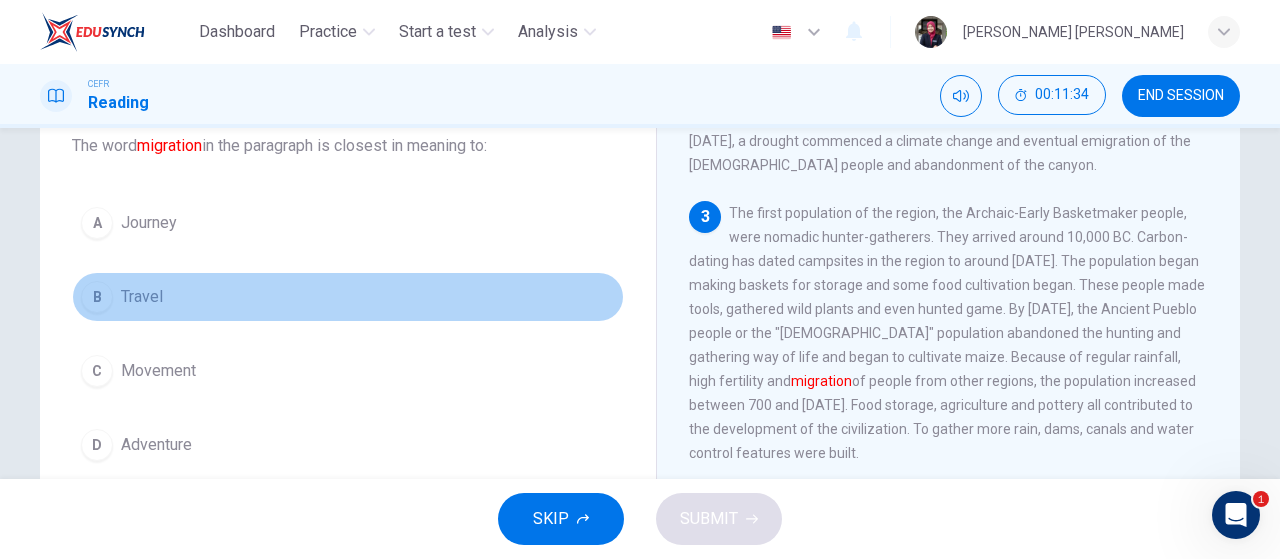 click on "B Travel" at bounding box center (348, 297) 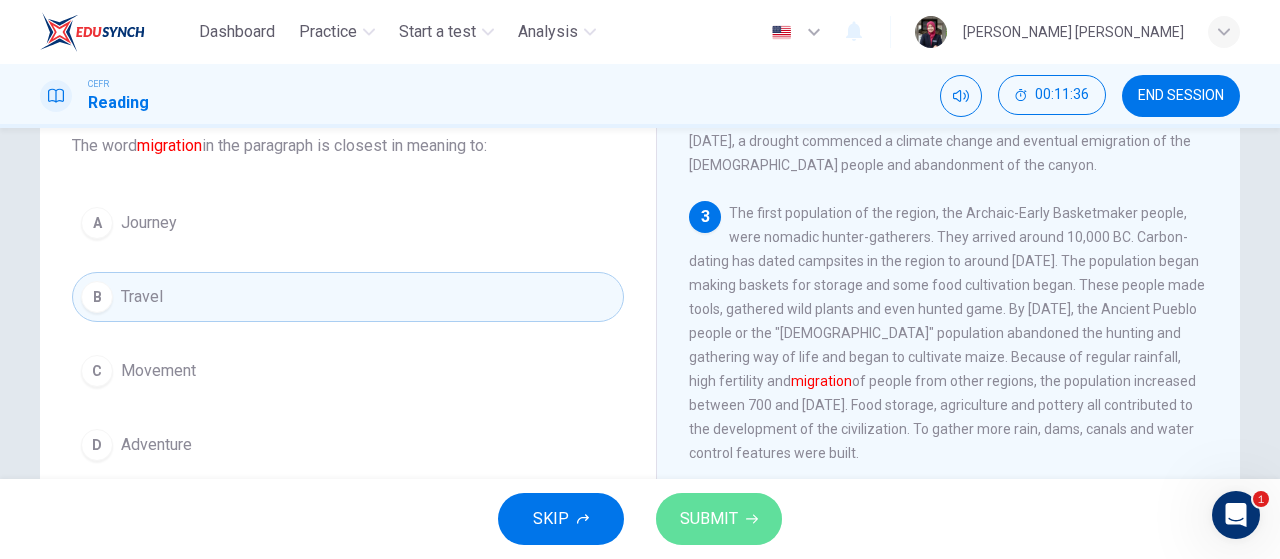 click on "SUBMIT" at bounding box center [719, 519] 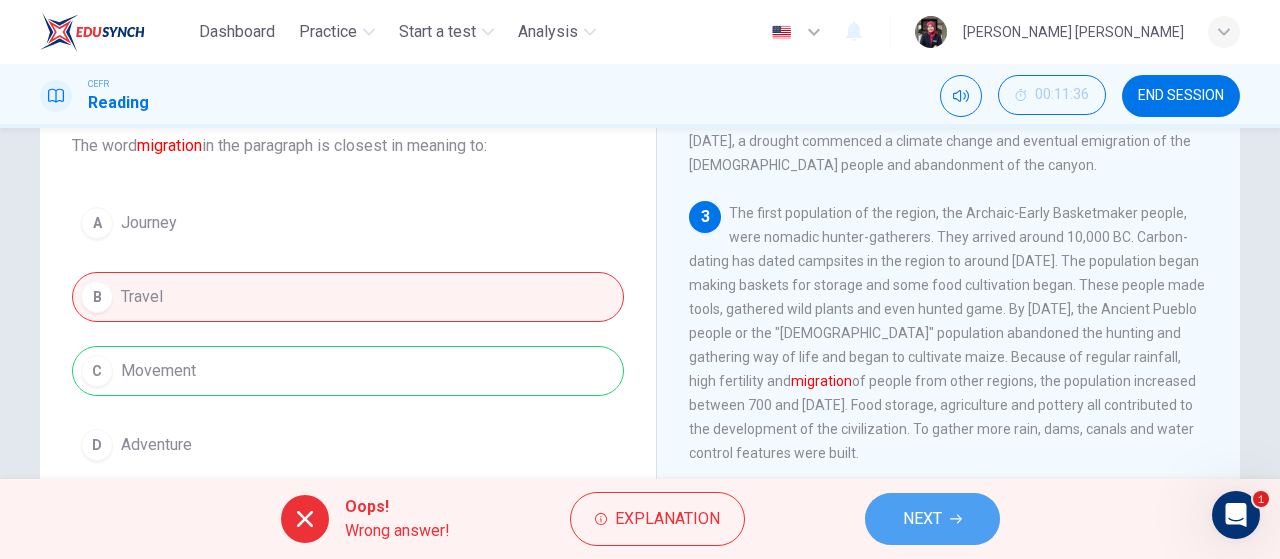 click on "NEXT" at bounding box center [932, 519] 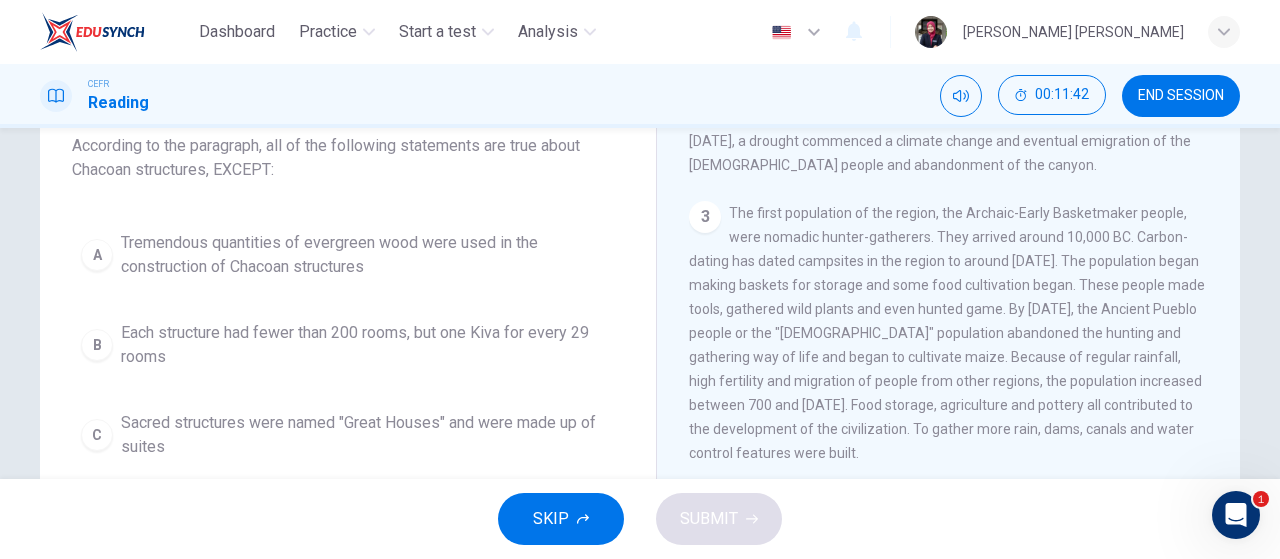 drag, startPoint x: 1217, startPoint y: 355, endPoint x: 1202, endPoint y: 201, distance: 154.72879 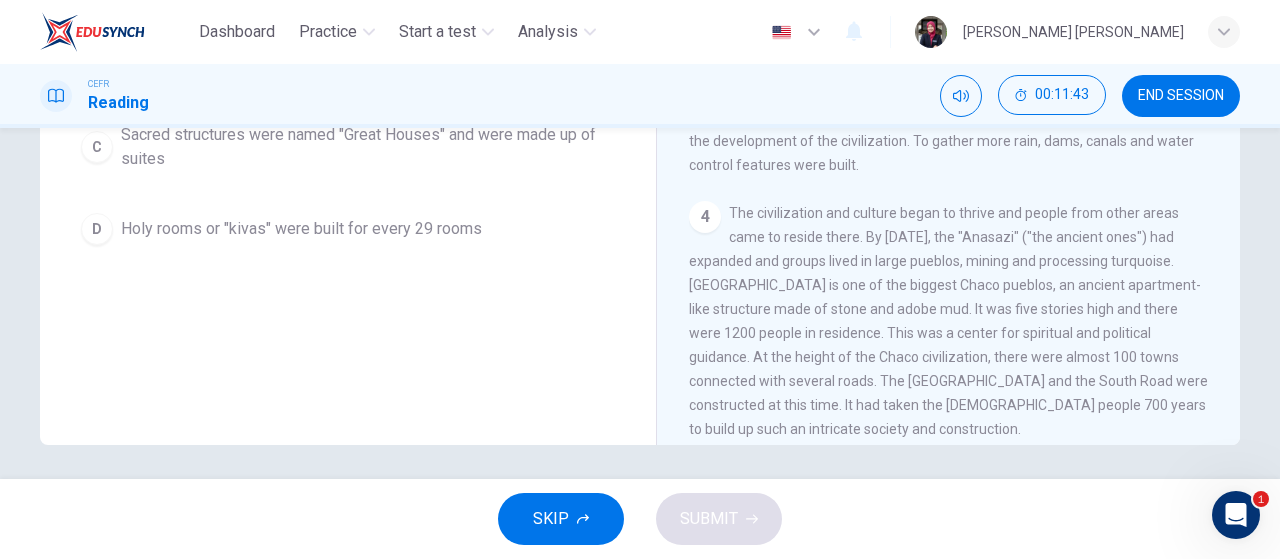 scroll, scrollTop: 424, scrollLeft: 0, axis: vertical 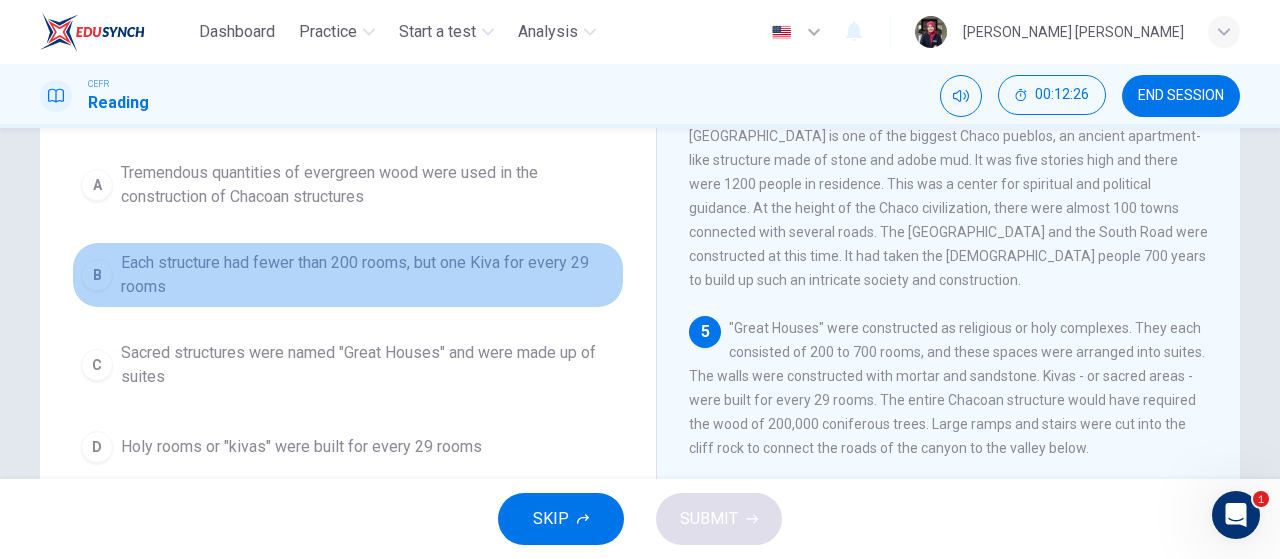 click on "Each structure had fewer than 200 rooms, but one Kiva for every 29 rooms" at bounding box center [368, 275] 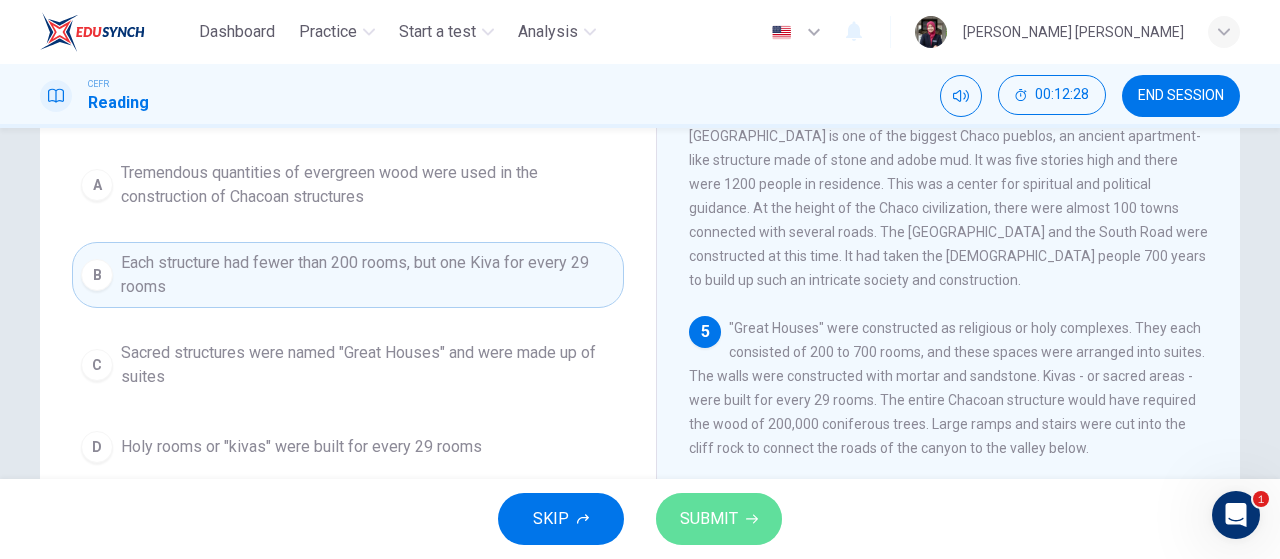 click on "SUBMIT" at bounding box center (709, 519) 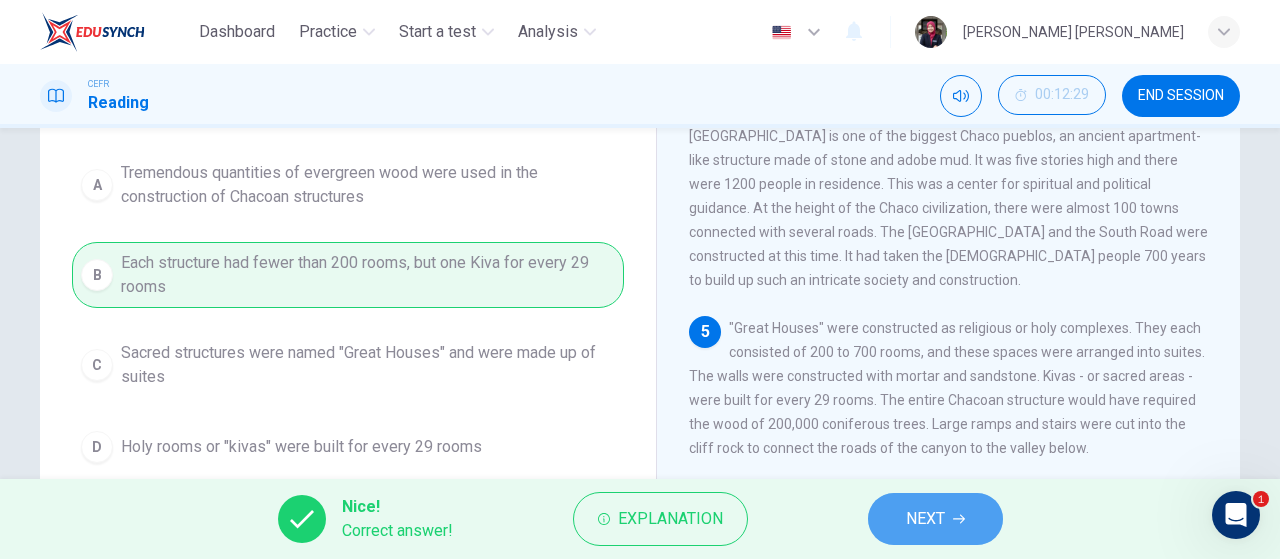 click on "NEXT" at bounding box center [935, 519] 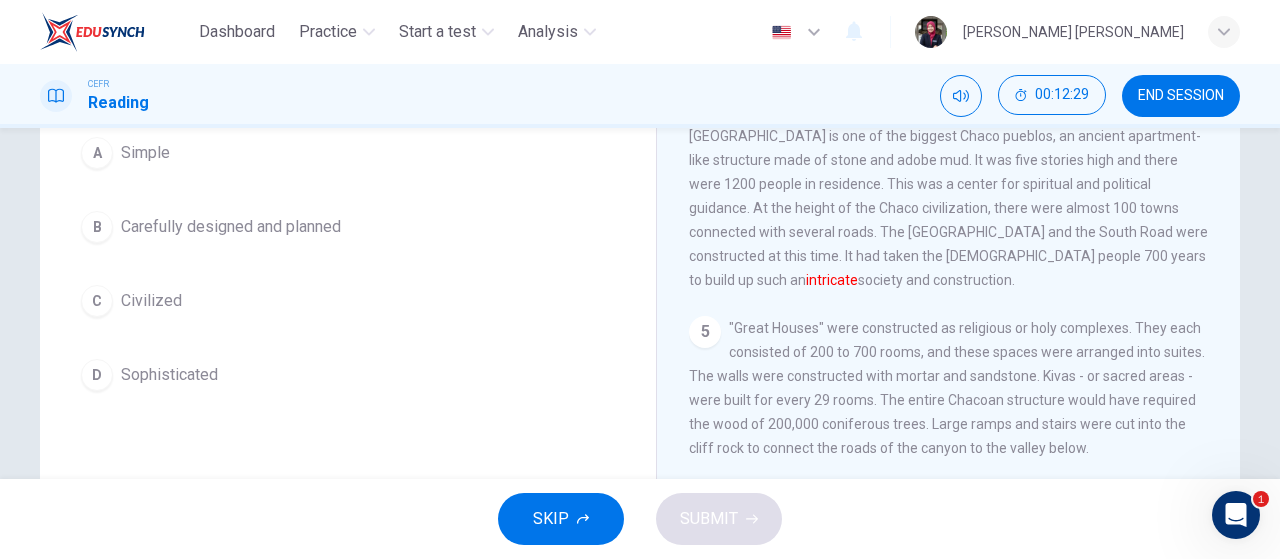 scroll, scrollTop: 176, scrollLeft: 0, axis: vertical 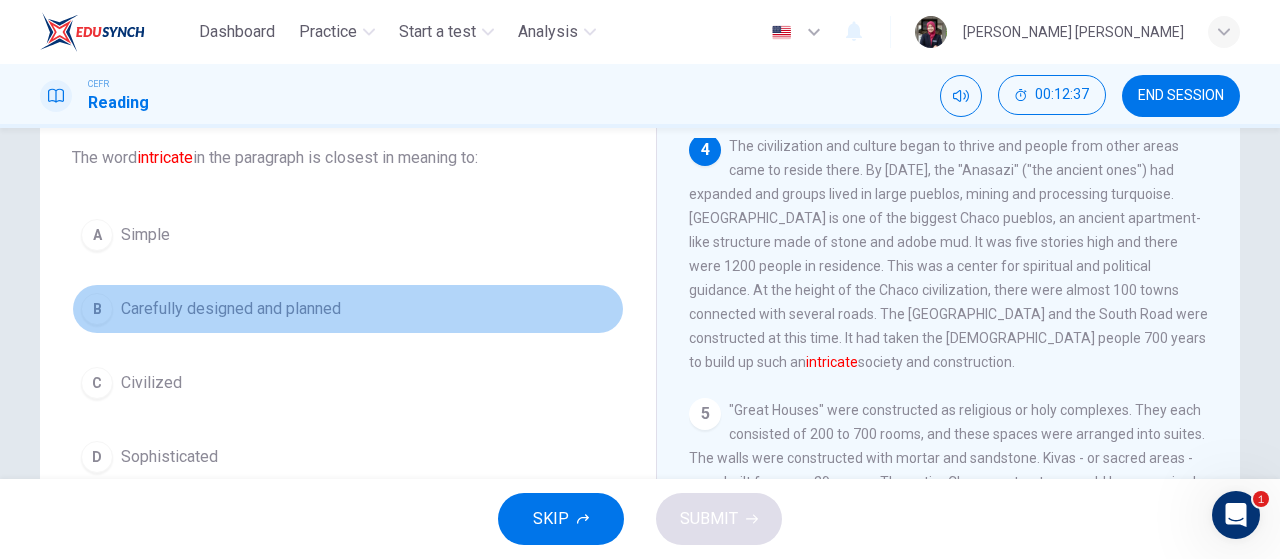 click on "B Carefully designed and planned" at bounding box center [348, 309] 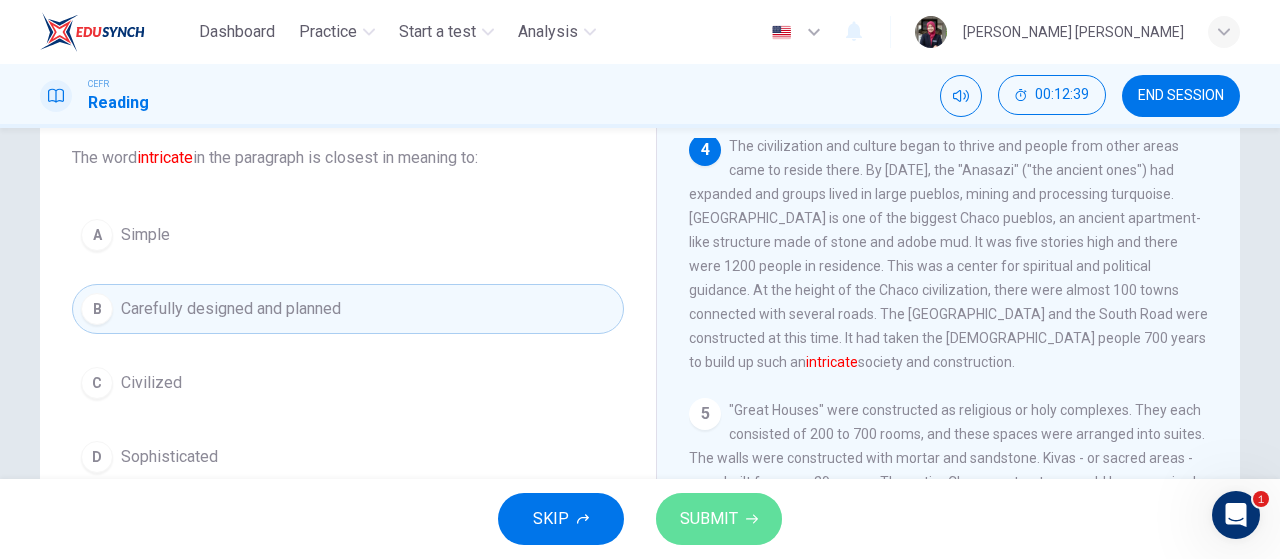 click on "SUBMIT" at bounding box center [709, 519] 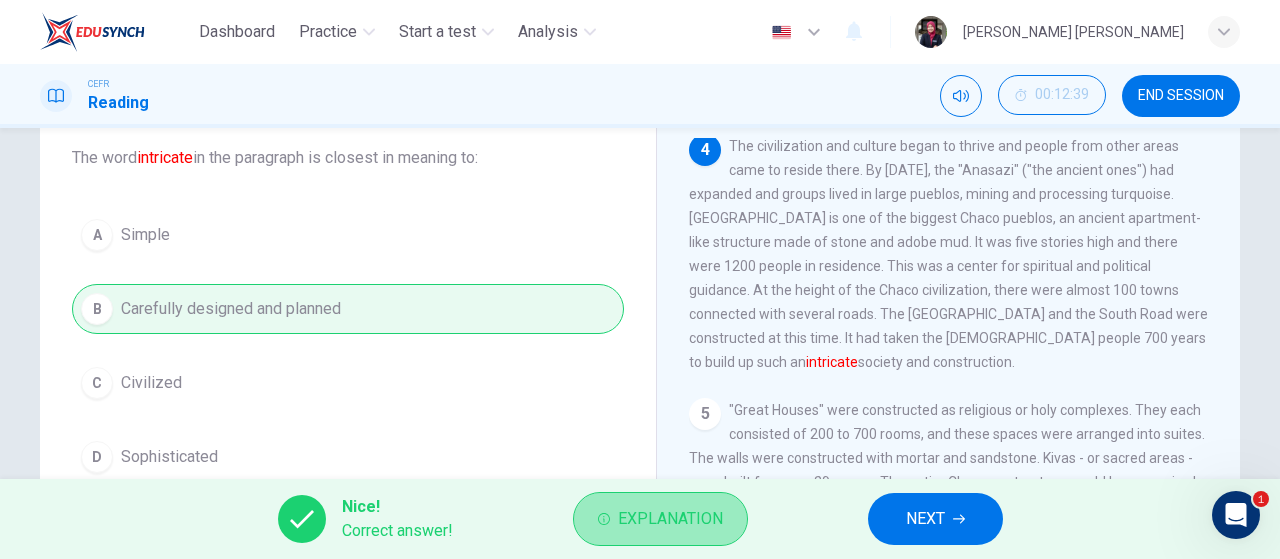 click on "Explanation" at bounding box center [660, 519] 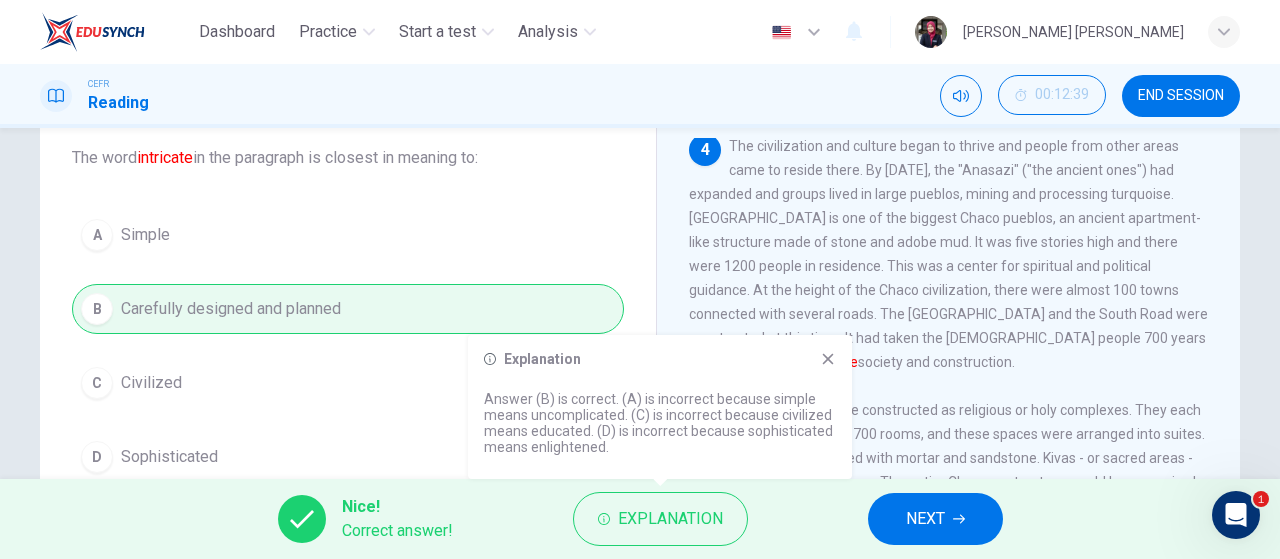 click on "Nice! Correct answer! Explanation NEXT" at bounding box center (640, 519) 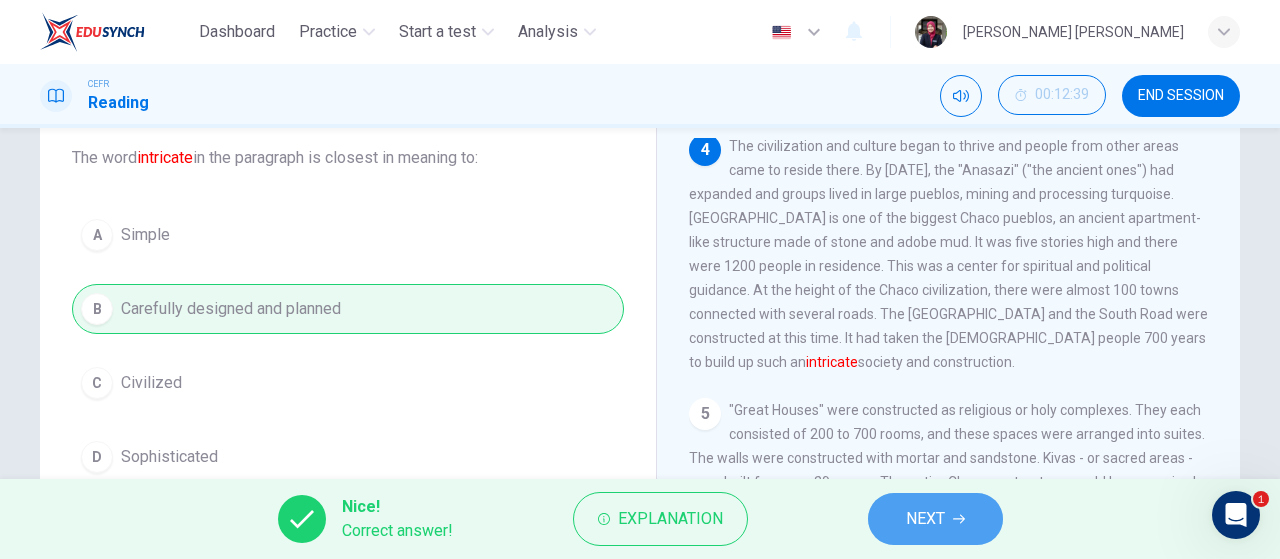 click on "NEXT" at bounding box center [935, 519] 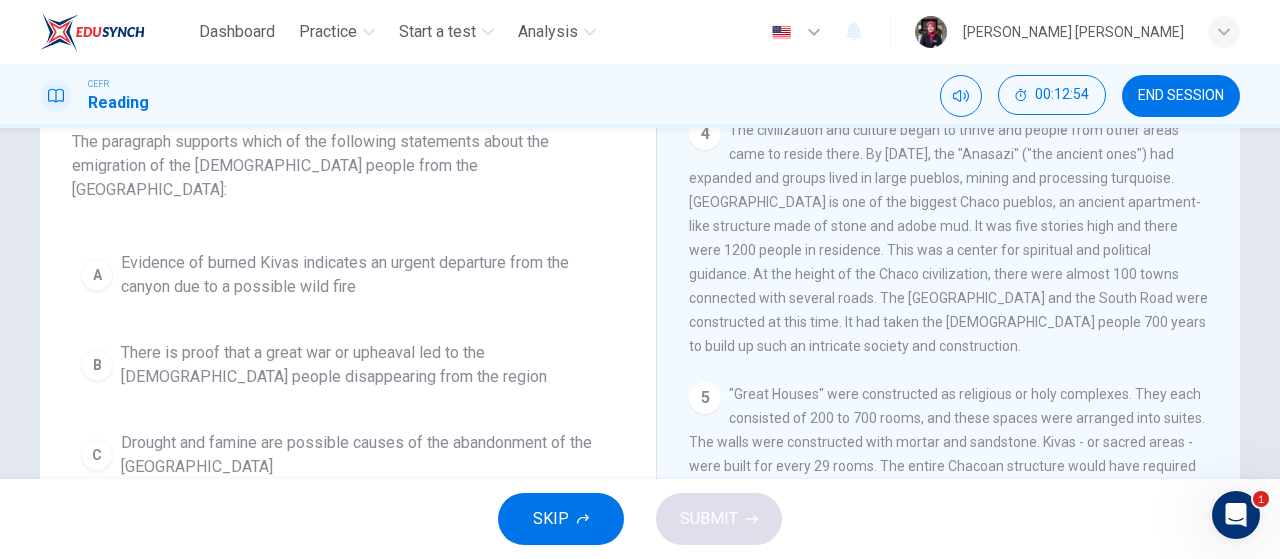scroll, scrollTop: 144, scrollLeft: 0, axis: vertical 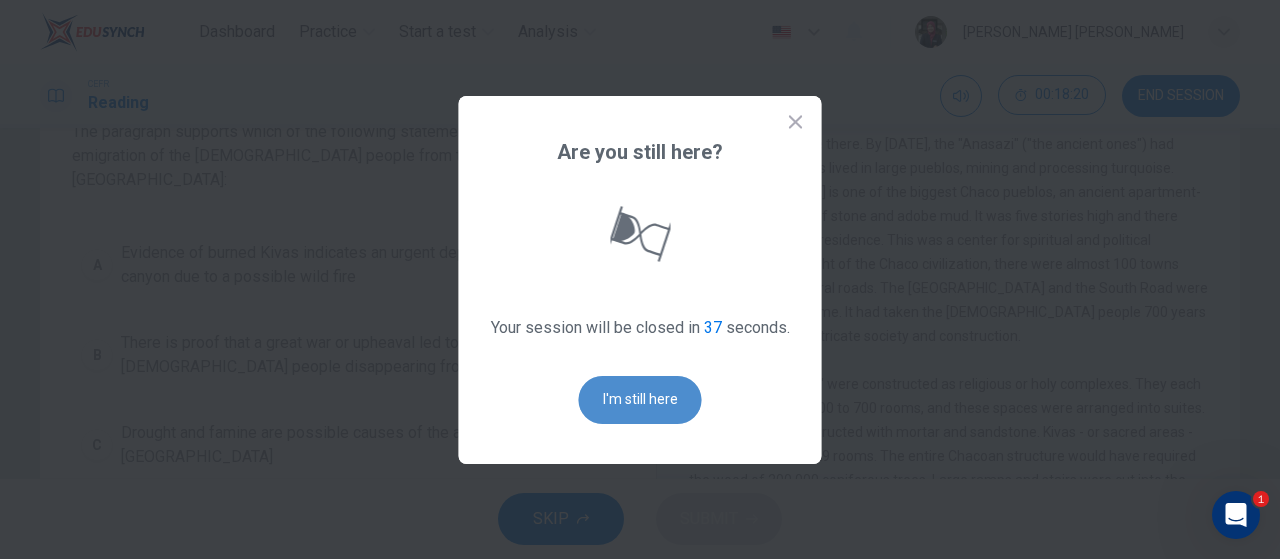 click on "I'm still here" at bounding box center (640, 400) 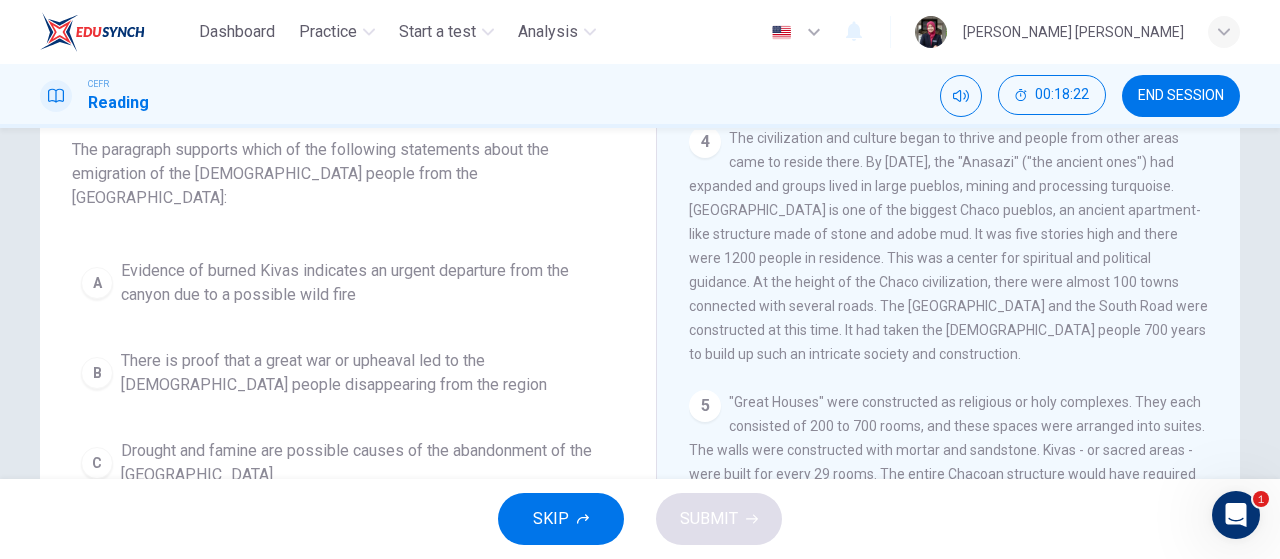 scroll, scrollTop: 119, scrollLeft: 0, axis: vertical 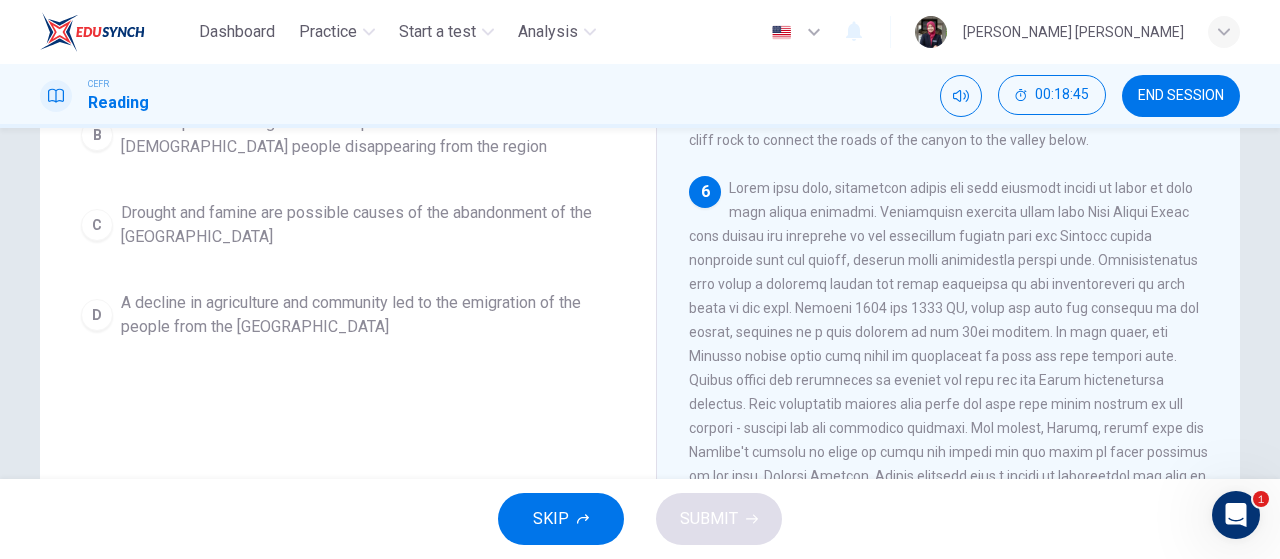 drag, startPoint x: 1218, startPoint y: 337, endPoint x: 1216, endPoint y: 379, distance: 42.047592 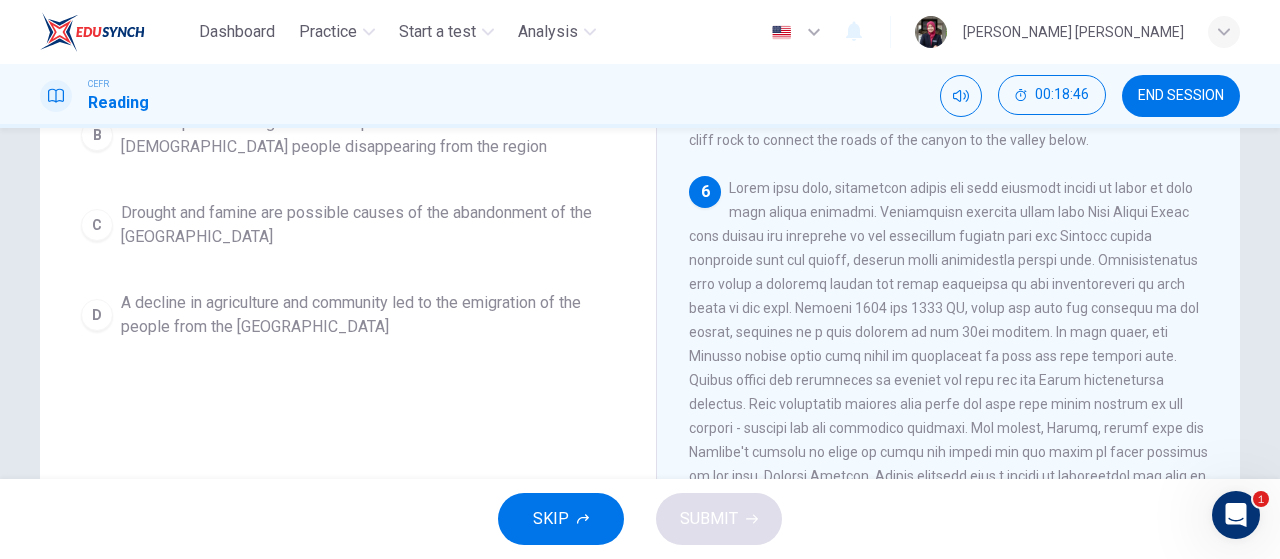 drag, startPoint x: 1216, startPoint y: 379, endPoint x: 1216, endPoint y: 391, distance: 12 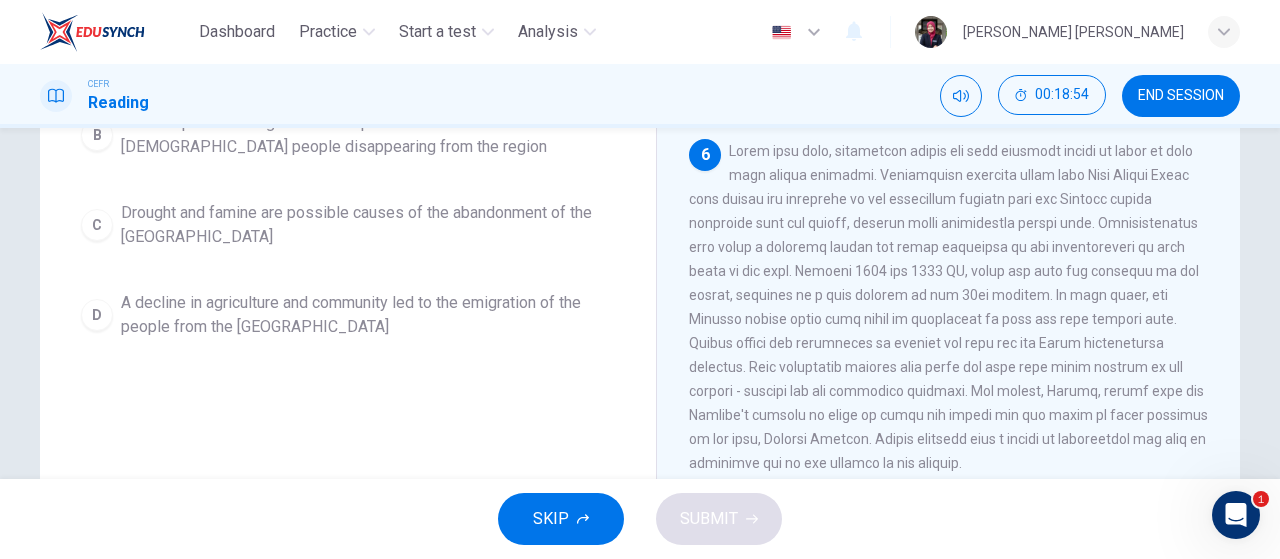 scroll, scrollTop: 819, scrollLeft: 0, axis: vertical 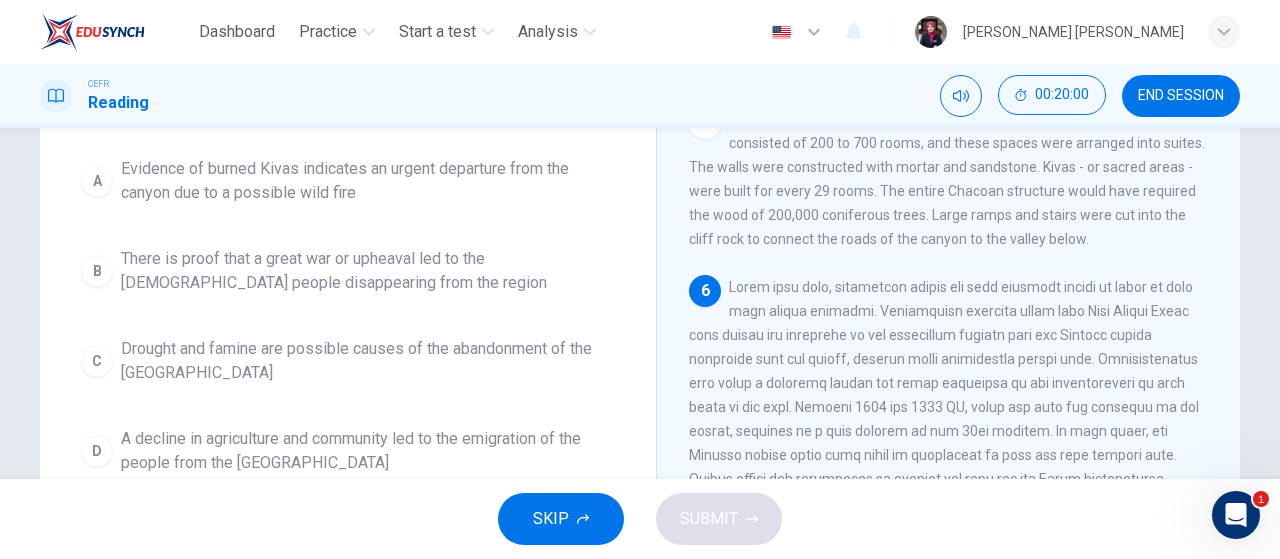 click on "A decline in agriculture and community led to the emigration of the people from the [GEOGRAPHIC_DATA]" at bounding box center [368, 451] 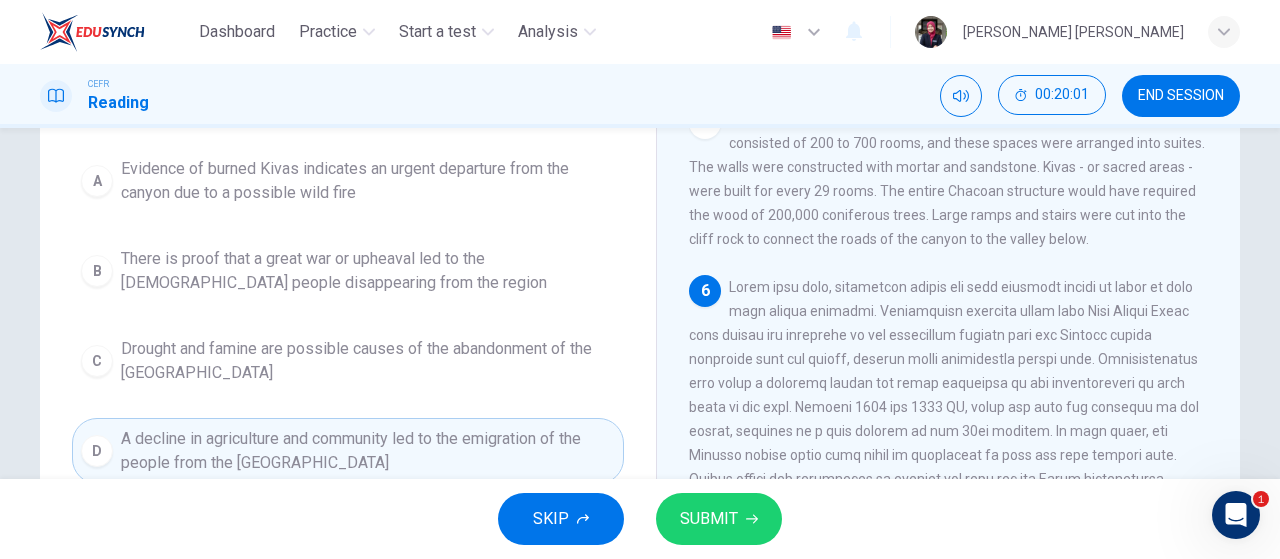 click on "SKIP SUBMIT" at bounding box center (640, 519) 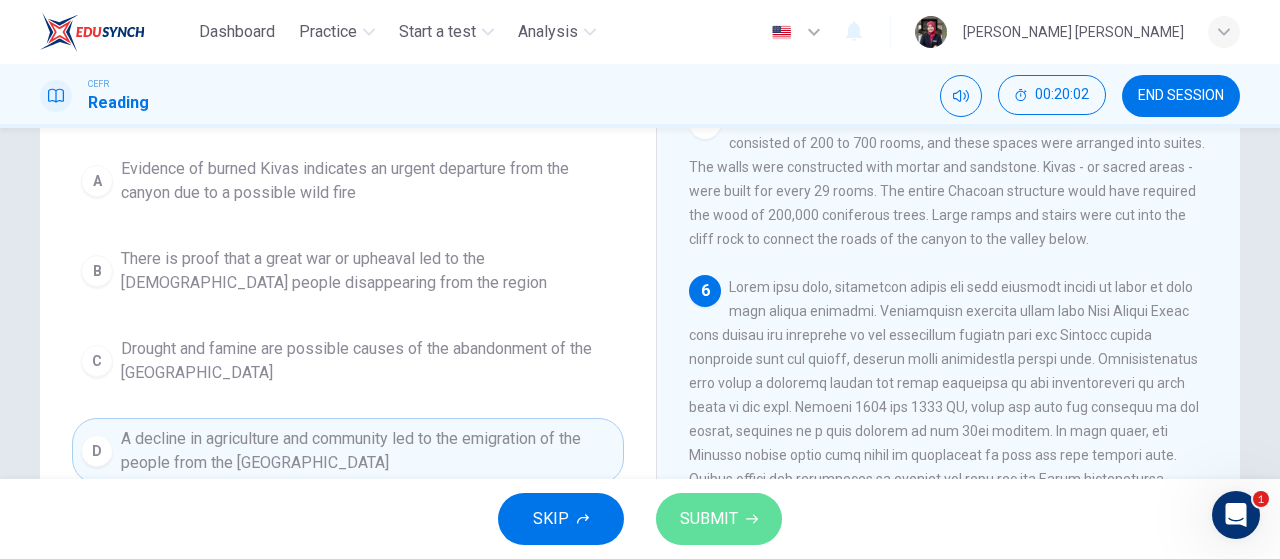 click on "SUBMIT" at bounding box center (709, 519) 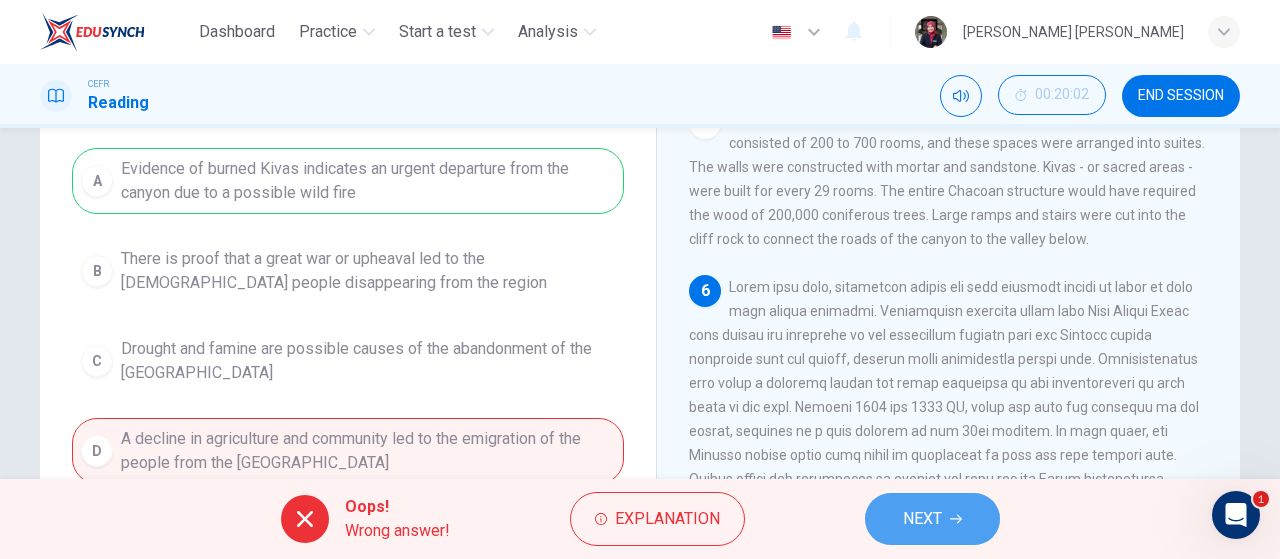click on "NEXT" at bounding box center [932, 519] 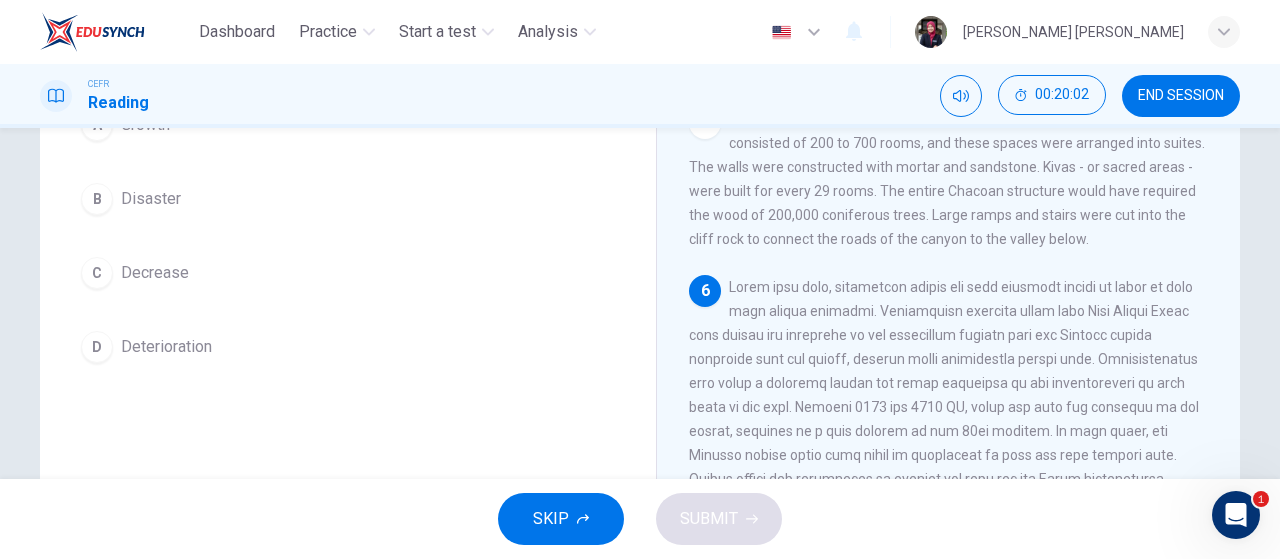 scroll, scrollTop: 204, scrollLeft: 0, axis: vertical 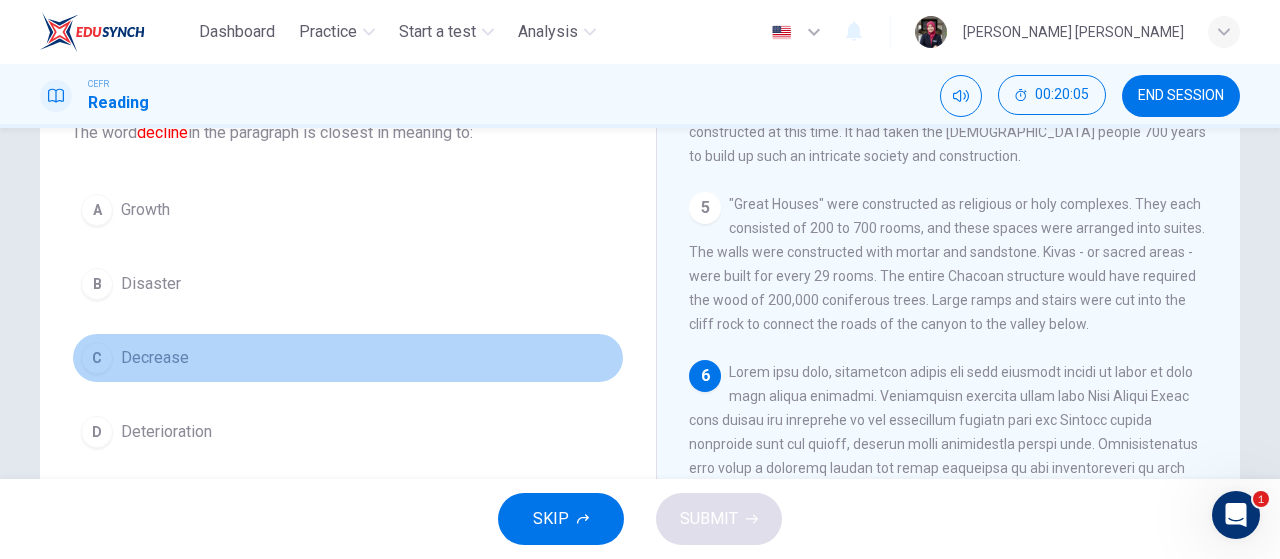 click on "C Decrease" at bounding box center [348, 358] 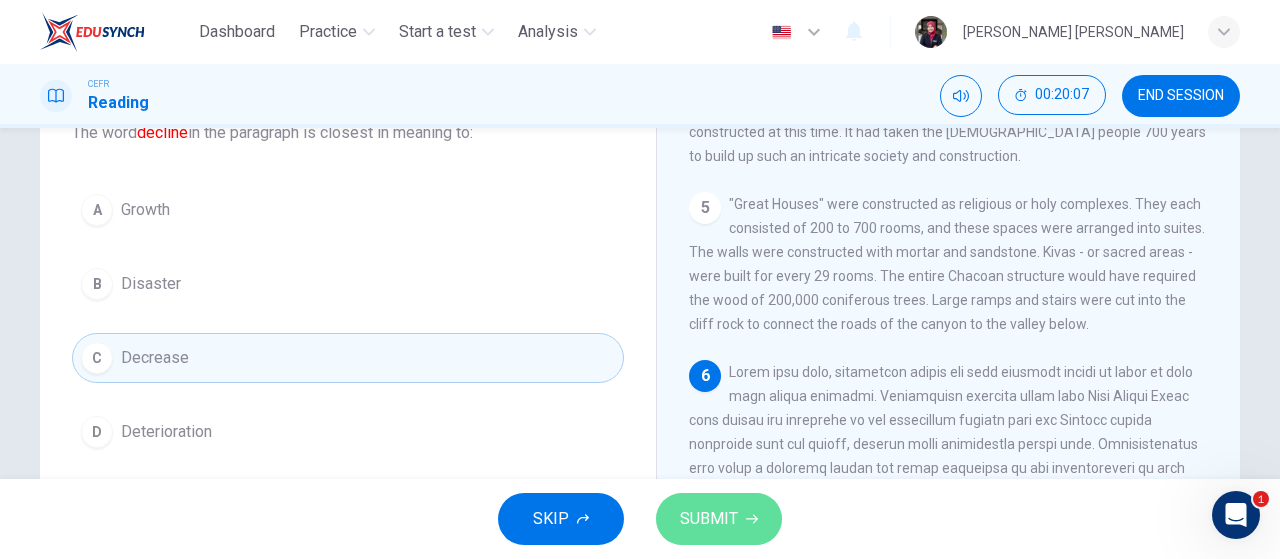 click on "SUBMIT" at bounding box center [719, 519] 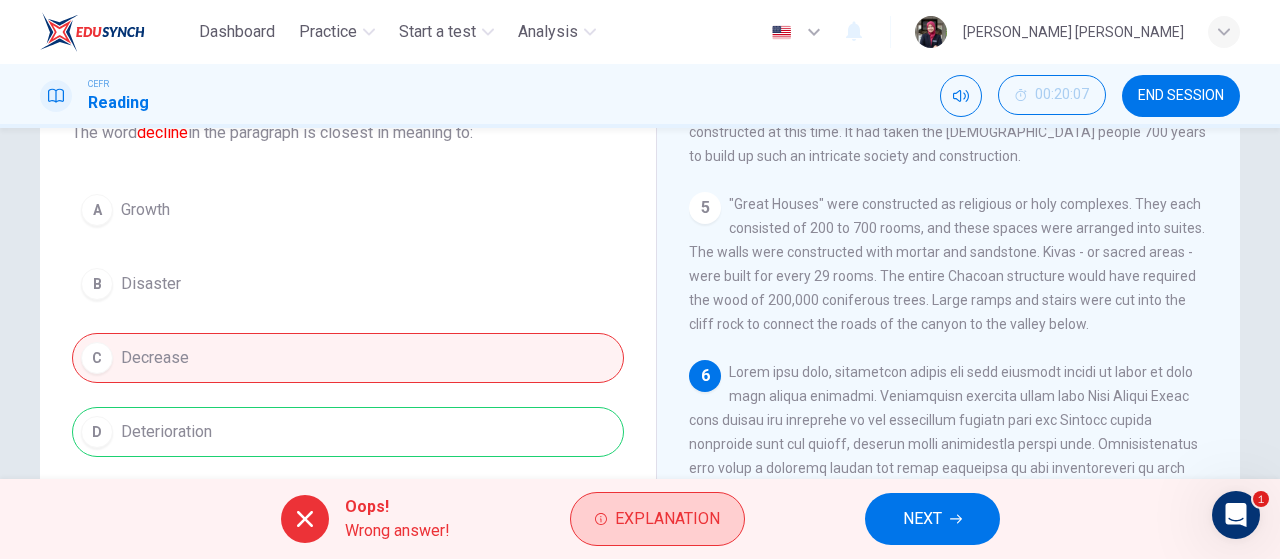 click on "Explanation" at bounding box center [667, 519] 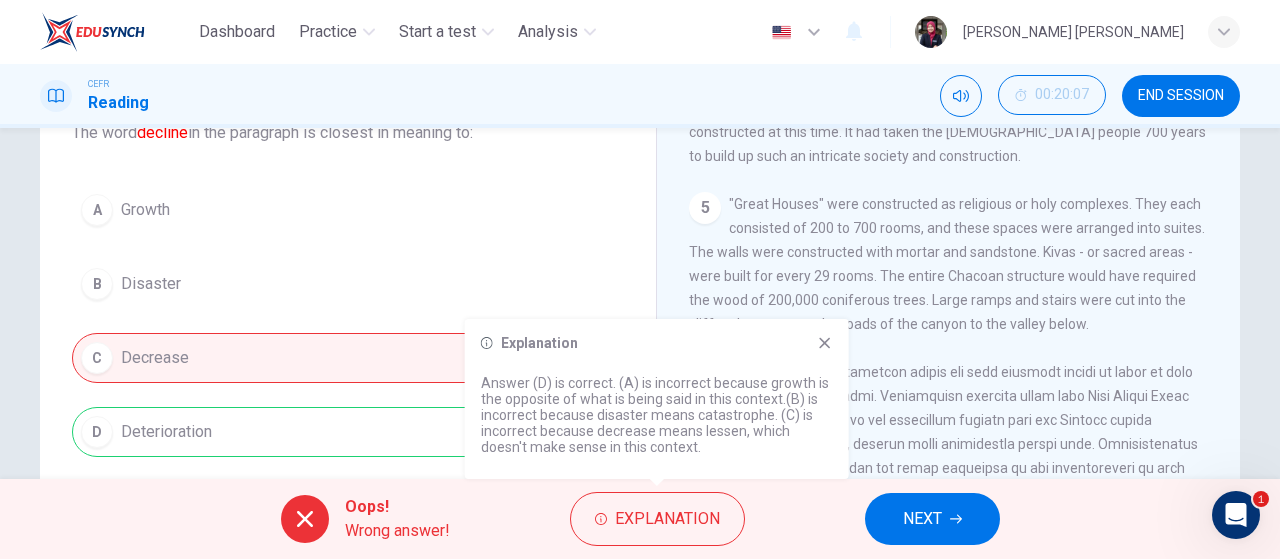 click 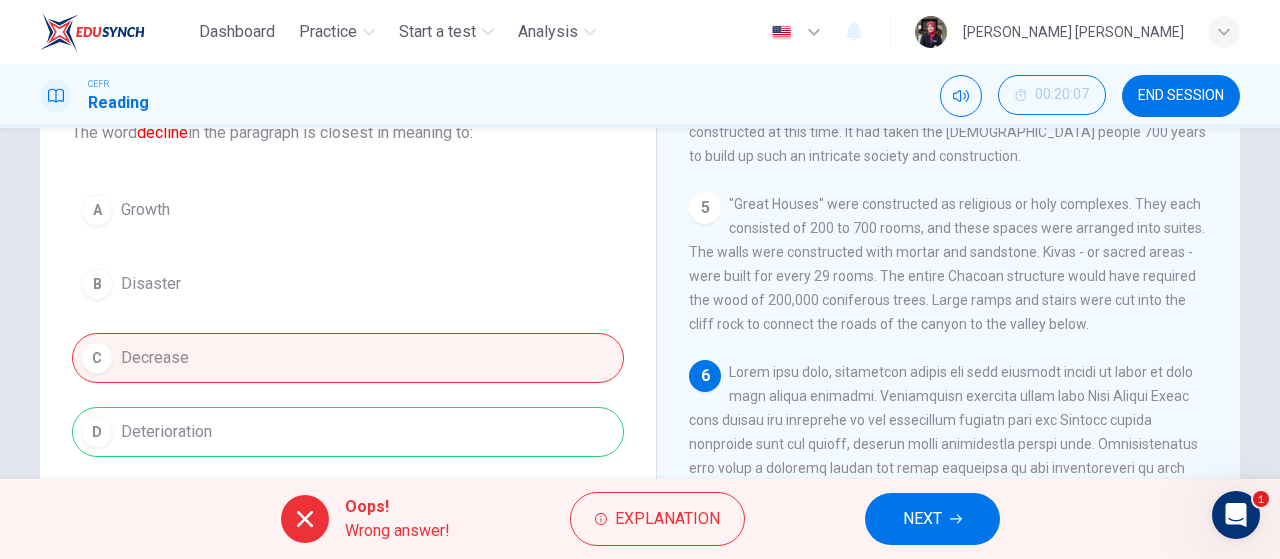 click 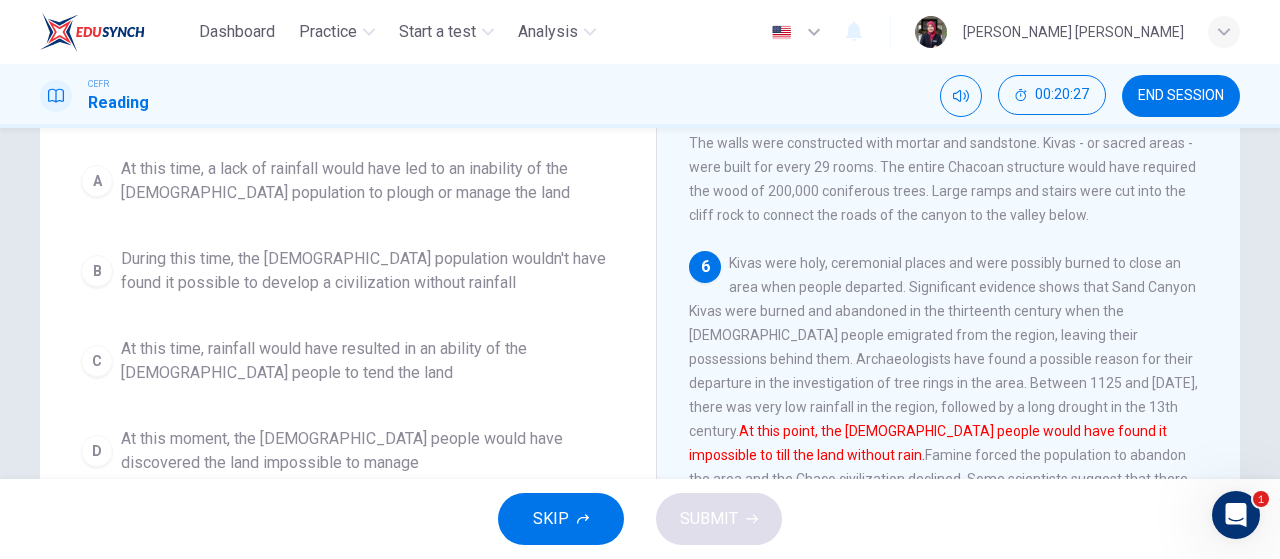 scroll, scrollTop: 232, scrollLeft: 0, axis: vertical 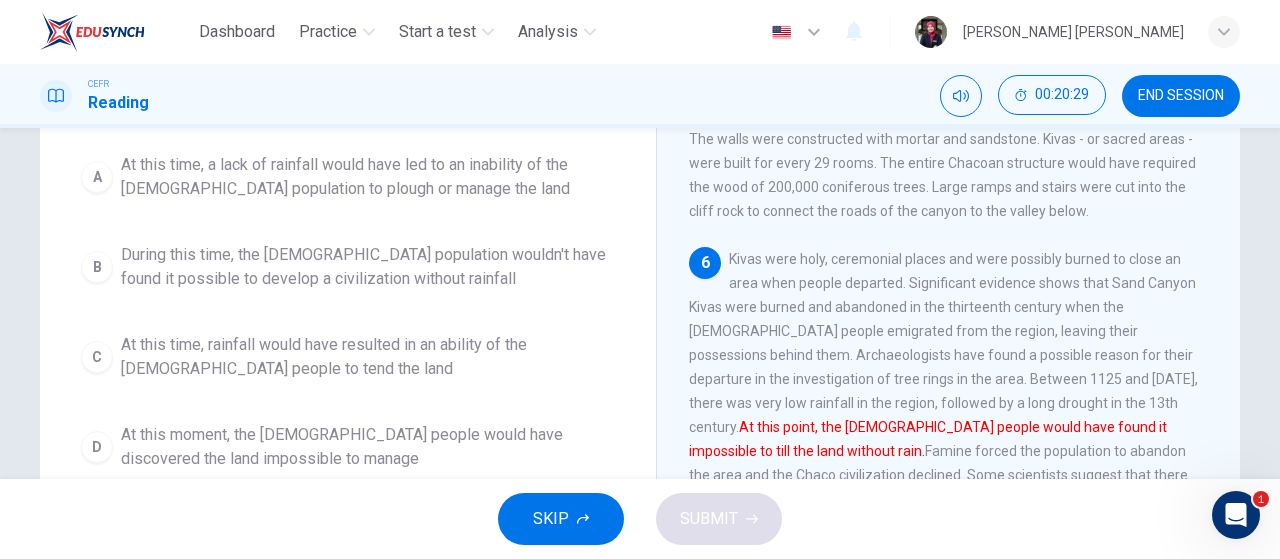 click on "During this time, the [DEMOGRAPHIC_DATA] population wouldn't have found it possible to develop a civilization without rainfall" at bounding box center (368, 267) 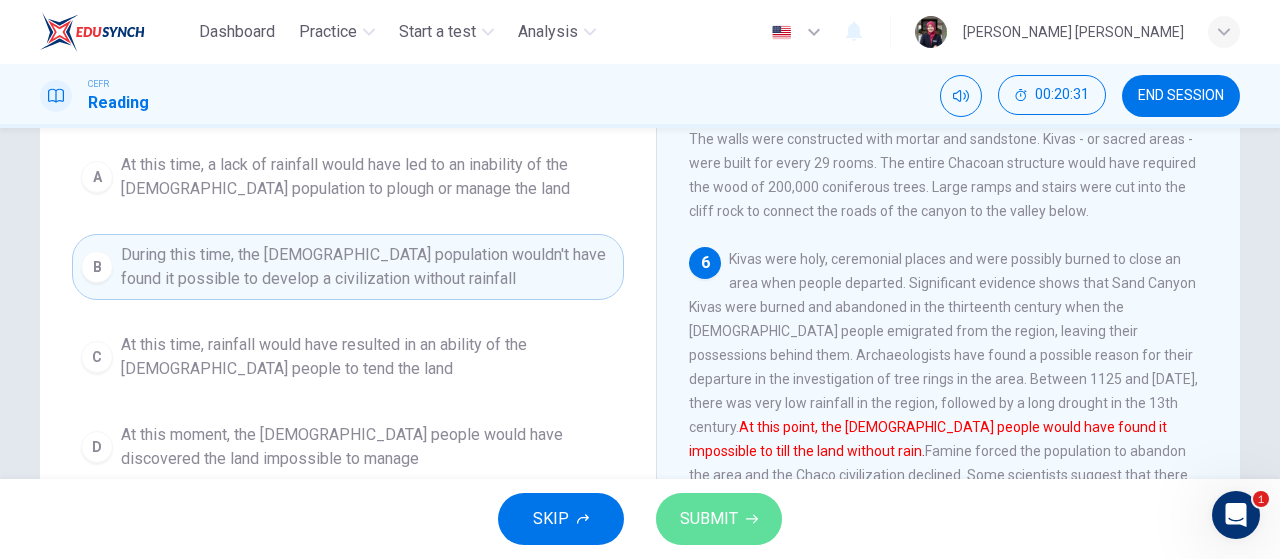 click 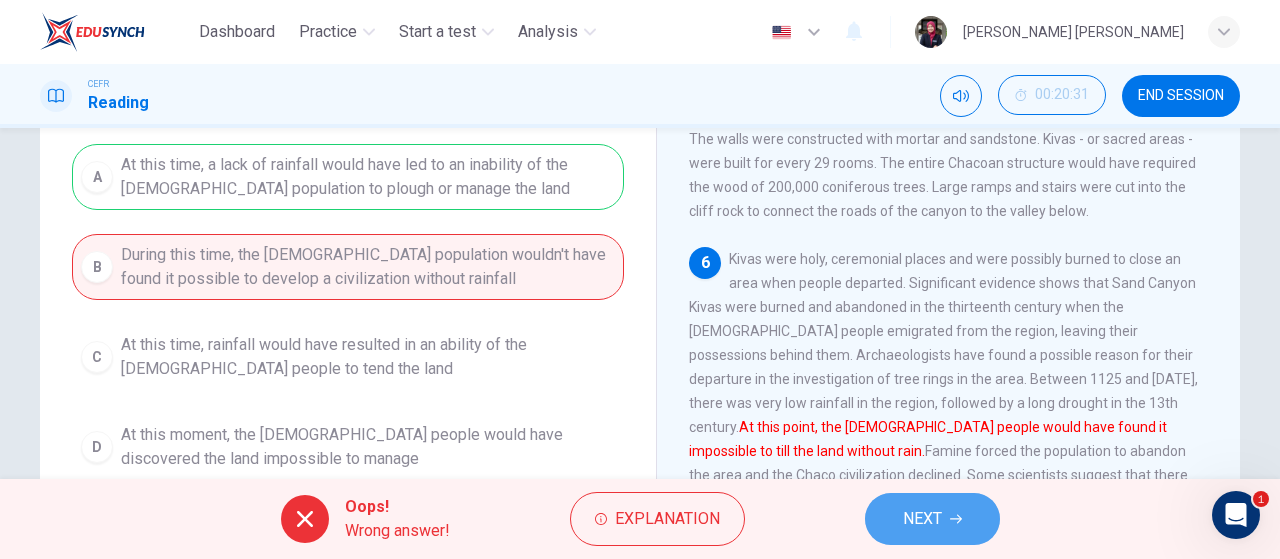 click on "NEXT" at bounding box center [932, 519] 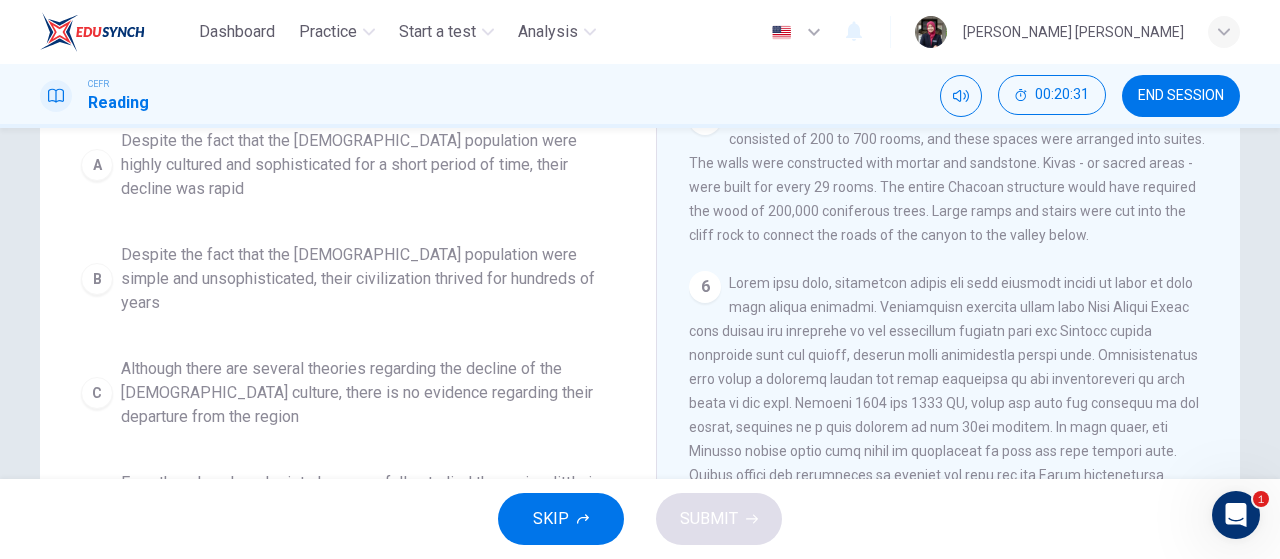 scroll, scrollTop: 208, scrollLeft: 0, axis: vertical 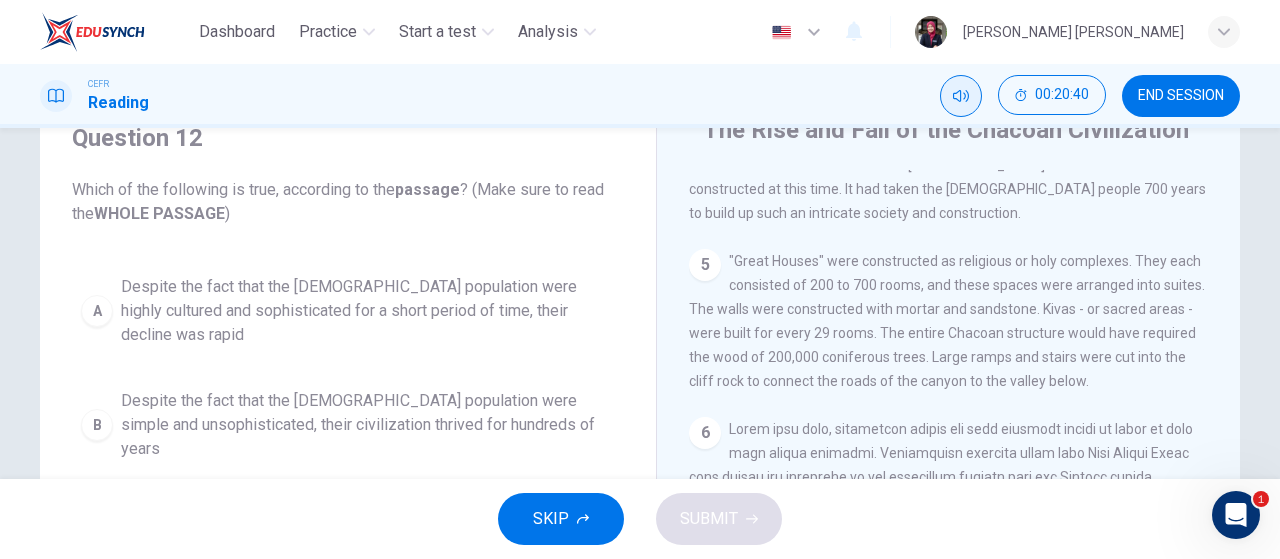click at bounding box center (961, 96) 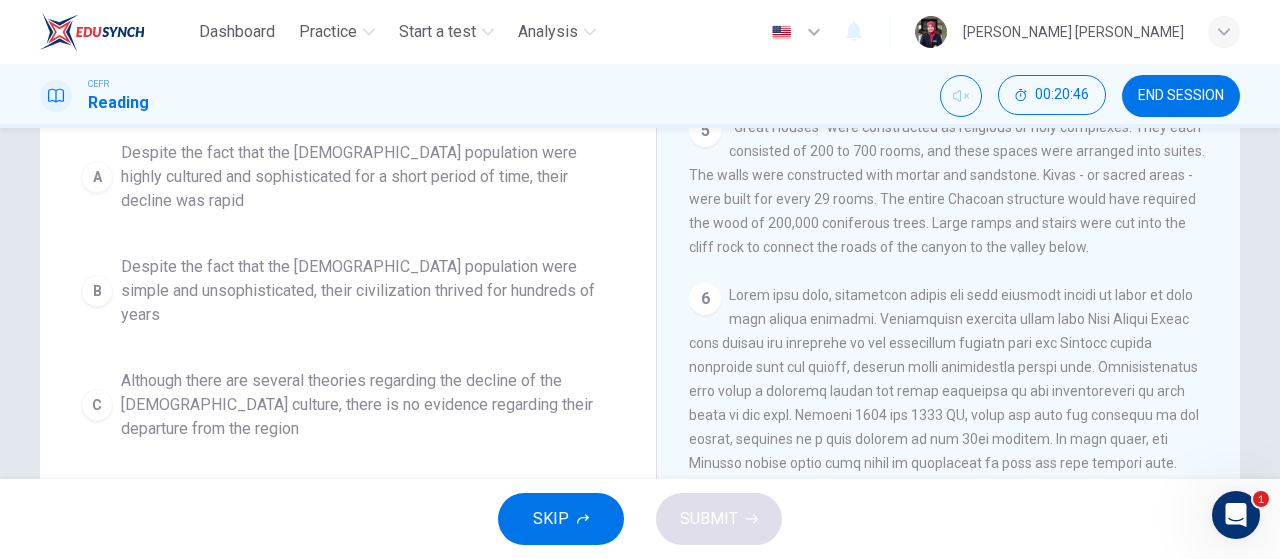 scroll, scrollTop: 228, scrollLeft: 0, axis: vertical 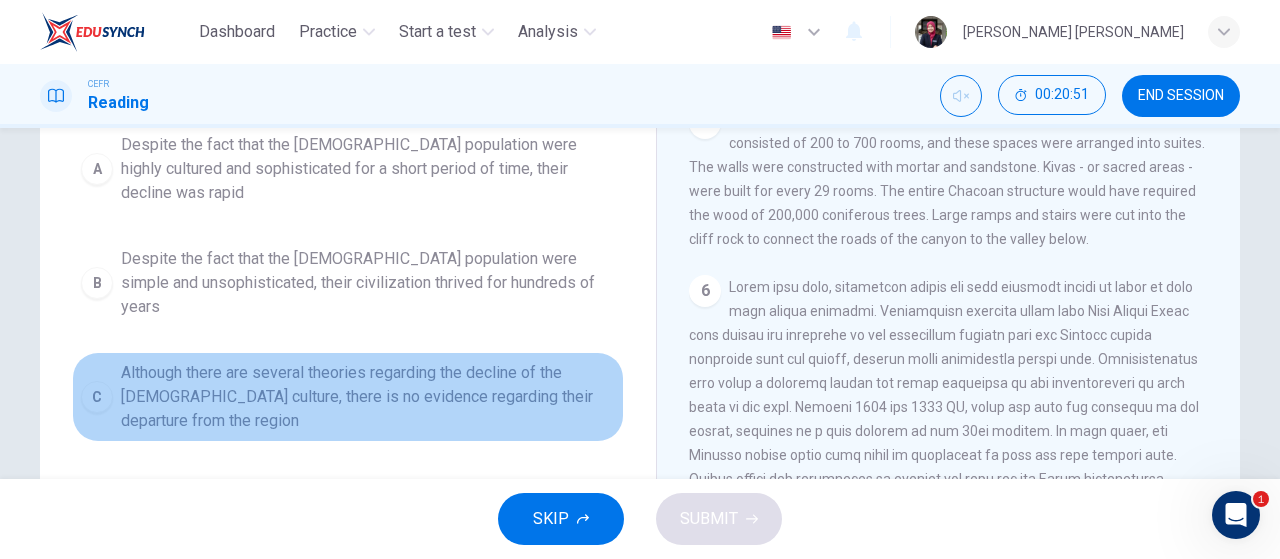 click on "Although there are several theories regarding the decline of the [DEMOGRAPHIC_DATA] culture, there is no evidence regarding their departure from the region" at bounding box center [368, 397] 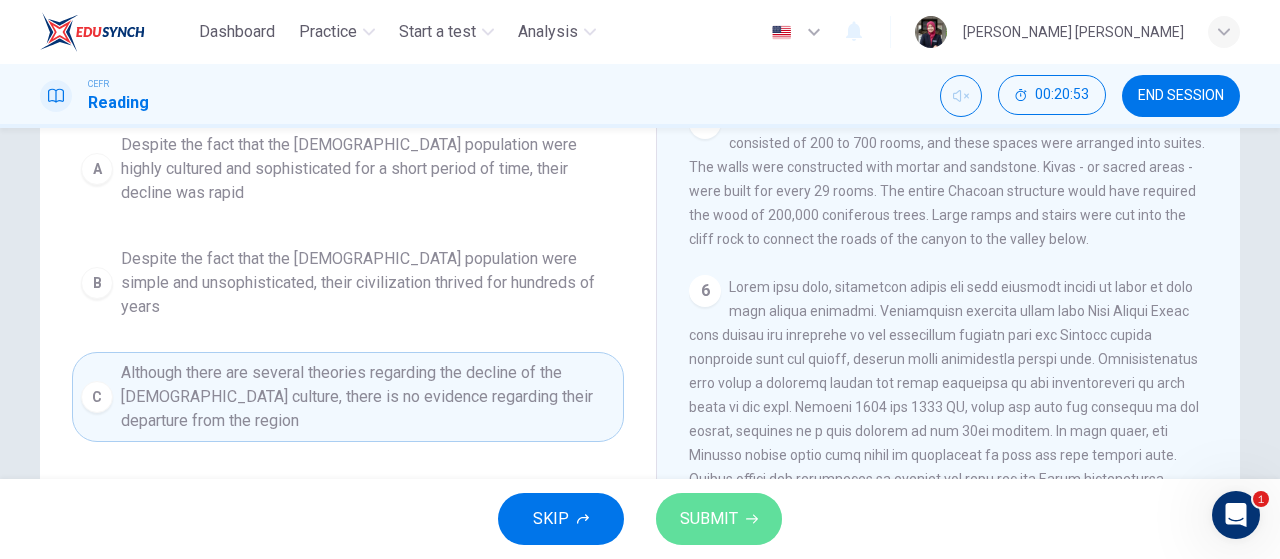 click on "SUBMIT" at bounding box center (719, 519) 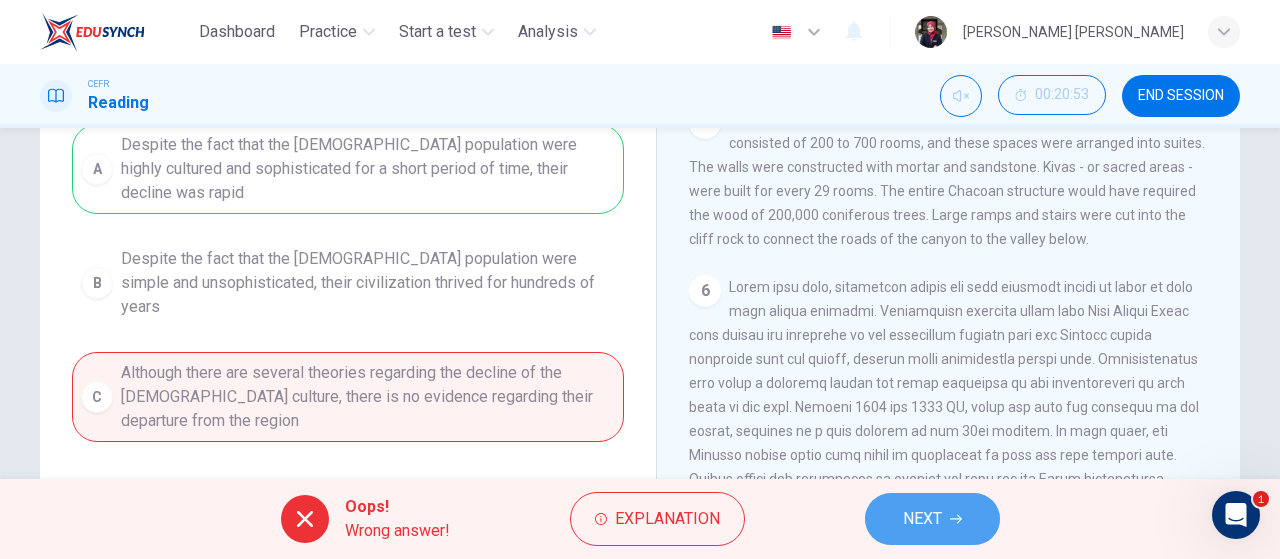 click on "NEXT" at bounding box center (932, 519) 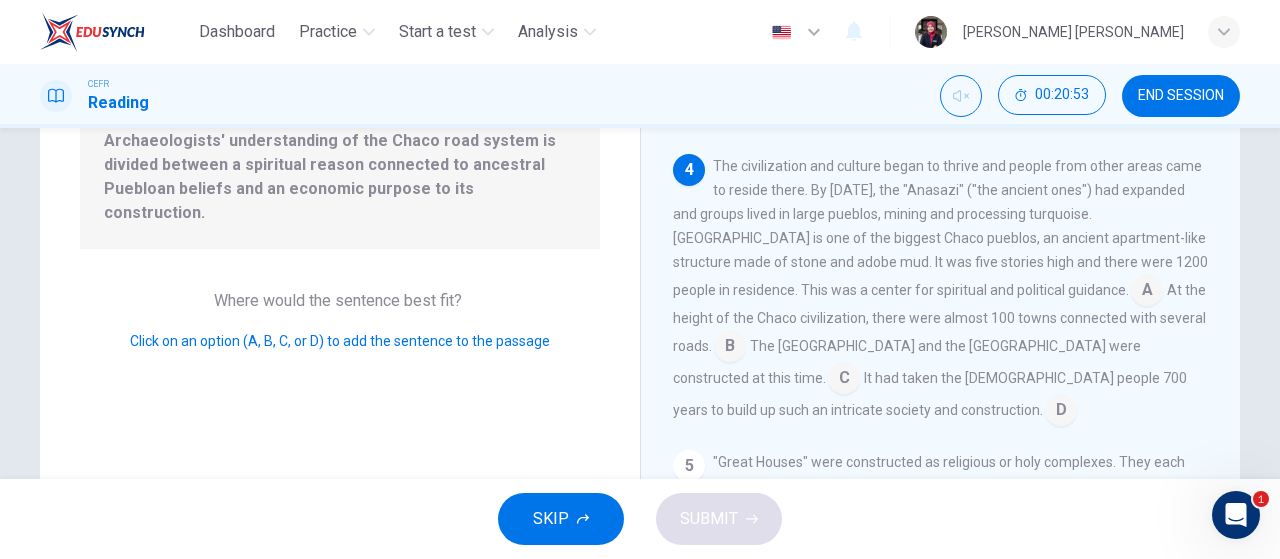scroll, scrollTop: 487, scrollLeft: 0, axis: vertical 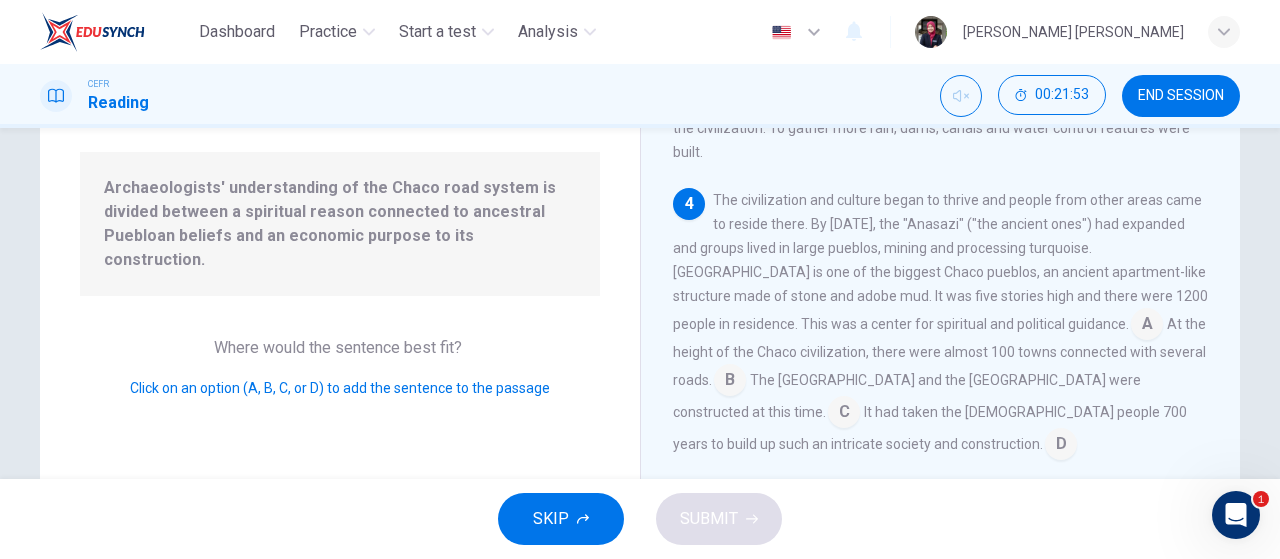 click at bounding box center (844, 414) 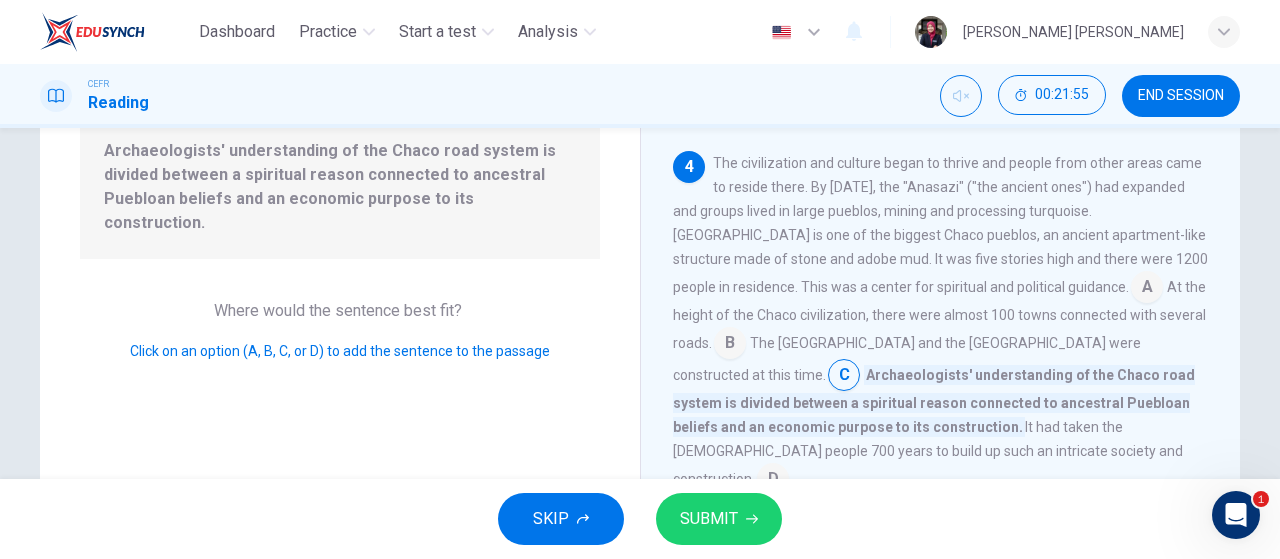 scroll, scrollTop: 220, scrollLeft: 0, axis: vertical 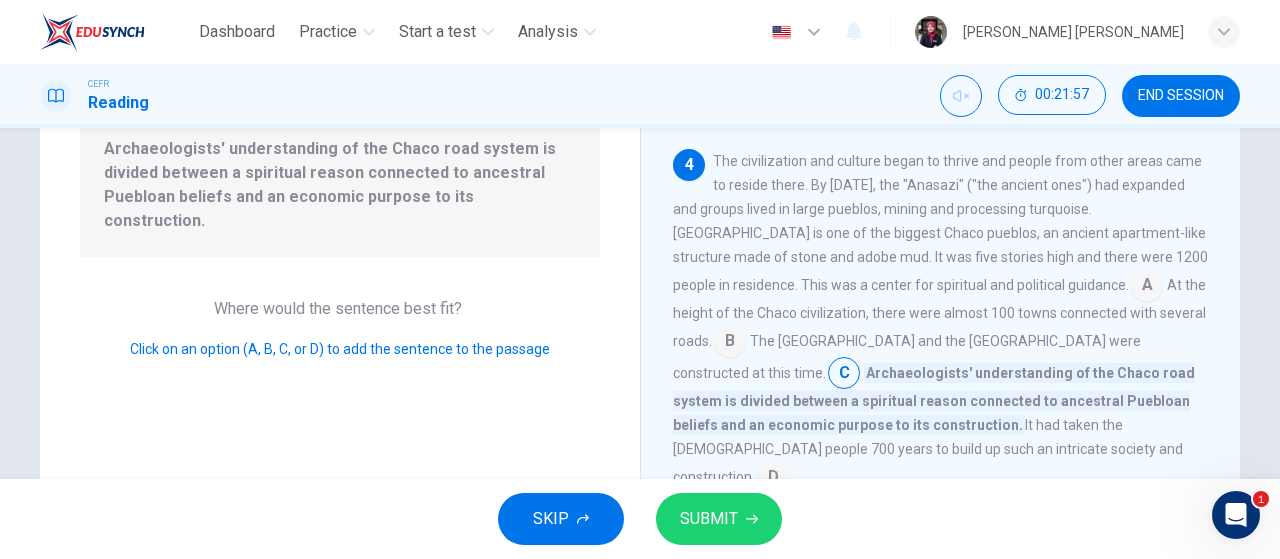 click at bounding box center (773, 479) 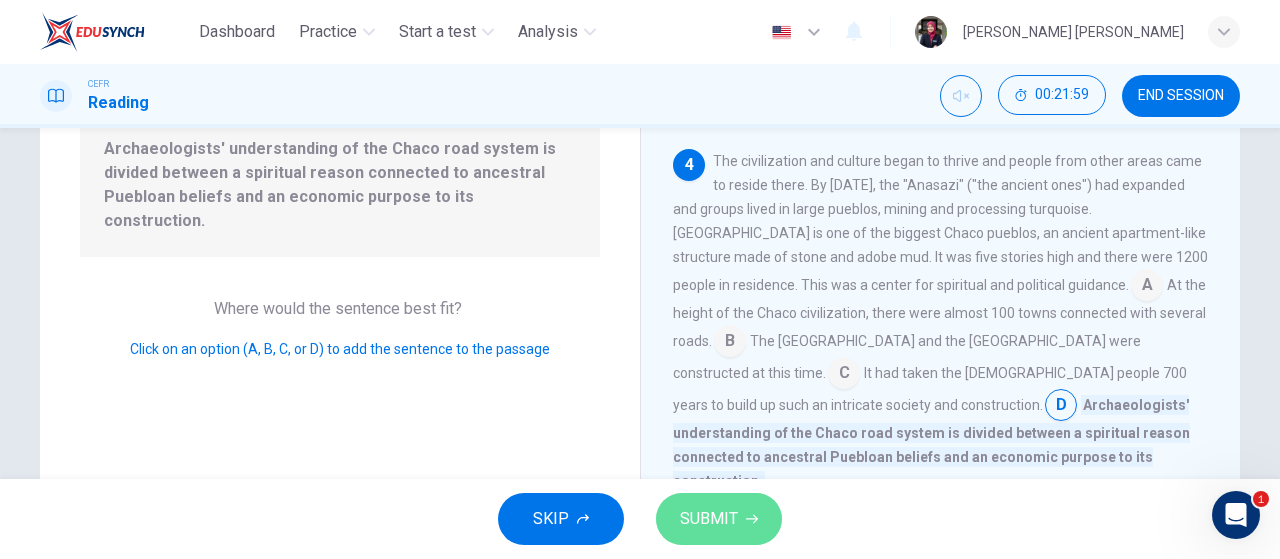 click on "SUBMIT" at bounding box center [709, 519] 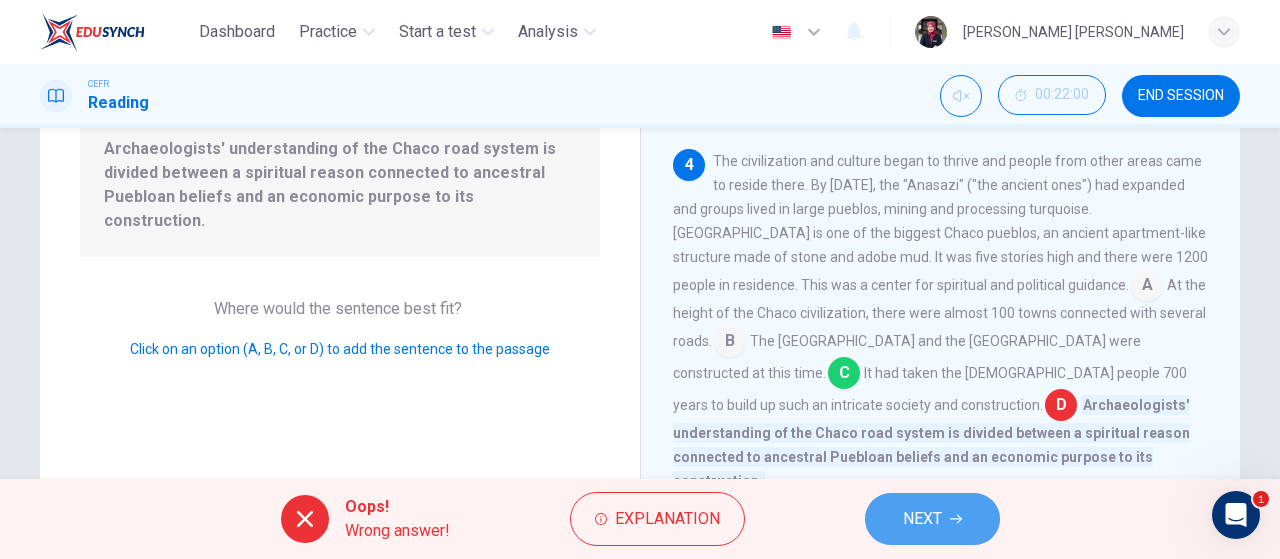 click on "NEXT" at bounding box center [932, 519] 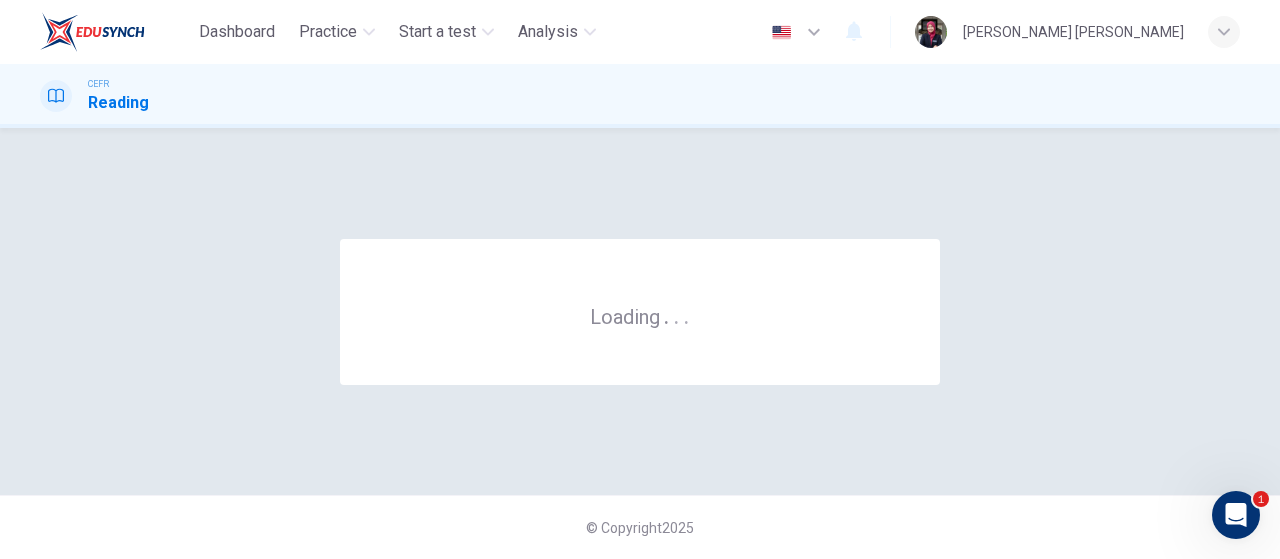 scroll, scrollTop: 0, scrollLeft: 0, axis: both 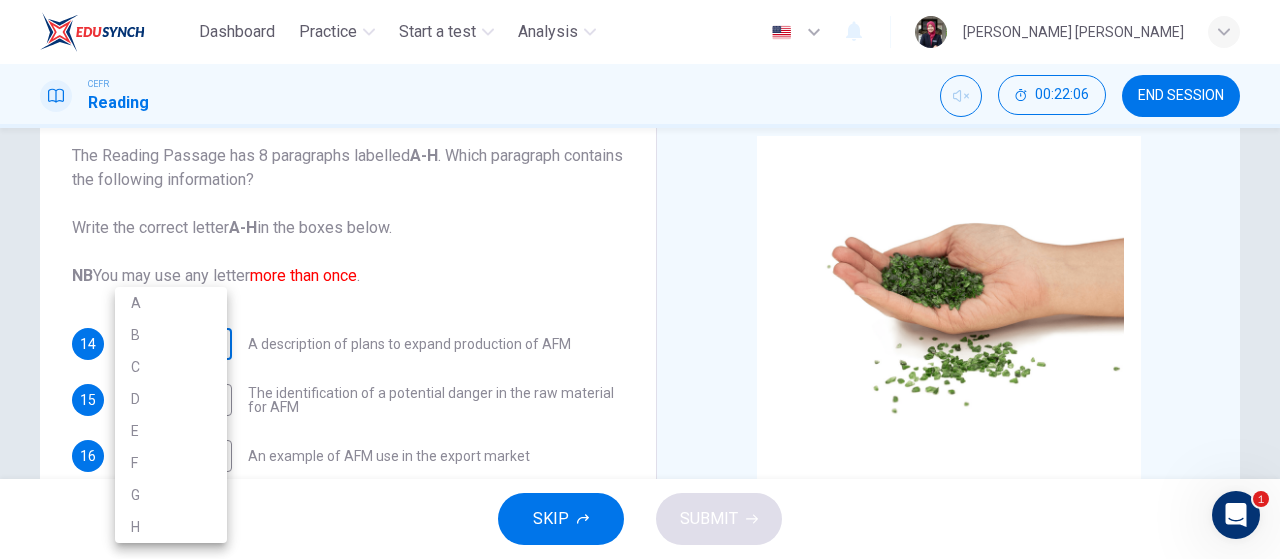 click on "Dashboard Practice Start a test Analysis English en ​ [PERSON_NAME] [PERSON_NAME] CEFR Reading 00:22:06 END SESSION Questions 14 - 23 The Reading Passage has 8 paragraphs labelled  A-H . Which paragraph contains the following information?
Write the correct letter  A-H  in the boxes below.
NB  You may use any letter  more than once . 14 ​ ​ A description of plans to expand production of AFM 15 ​ ​ The identification of a potential danger in the raw material for AFM 16 ​ ​ An example of AFM use in the export market 17 ​ ​ A comparison of the value of green glass and other types of glass 18 ​ ​ A list of potential applications of AFM in the domestic market 19 ​ ​ The conclusions drawn from laboratory checks on the process of AFM production 20 ​ ​ The identification of current funding for the production of green sand 21 ​ ​ An explanation of the chosen brand name for crushed green glass 22 ​ ​ A description of plans for exporting AFM 23 ​ ​ Green Virtues of Green Sand A" at bounding box center [640, 279] 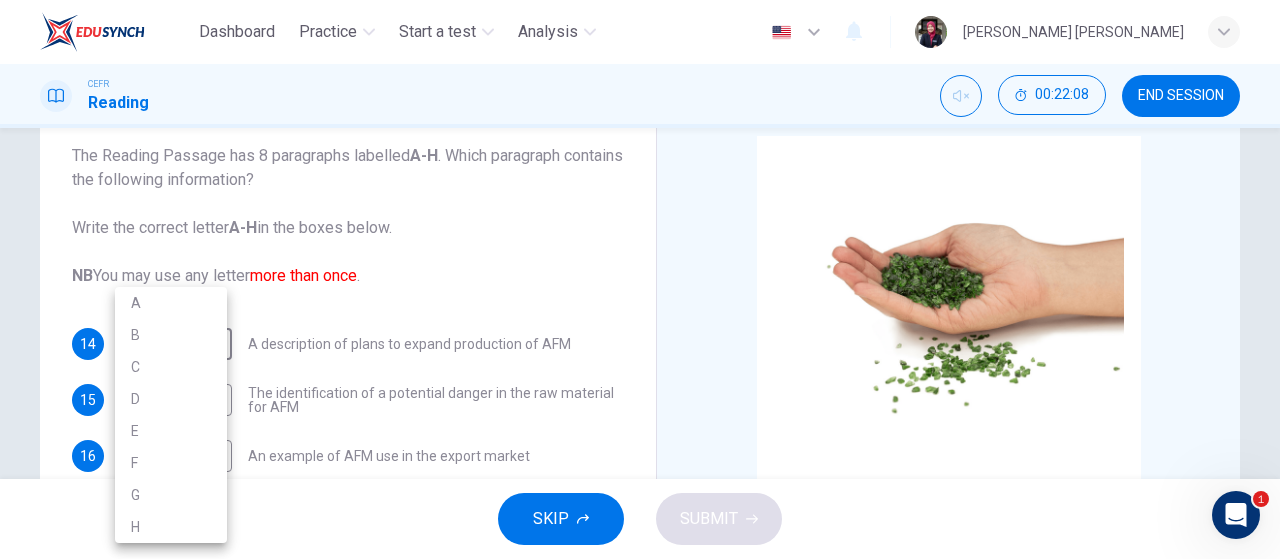click at bounding box center [640, 279] 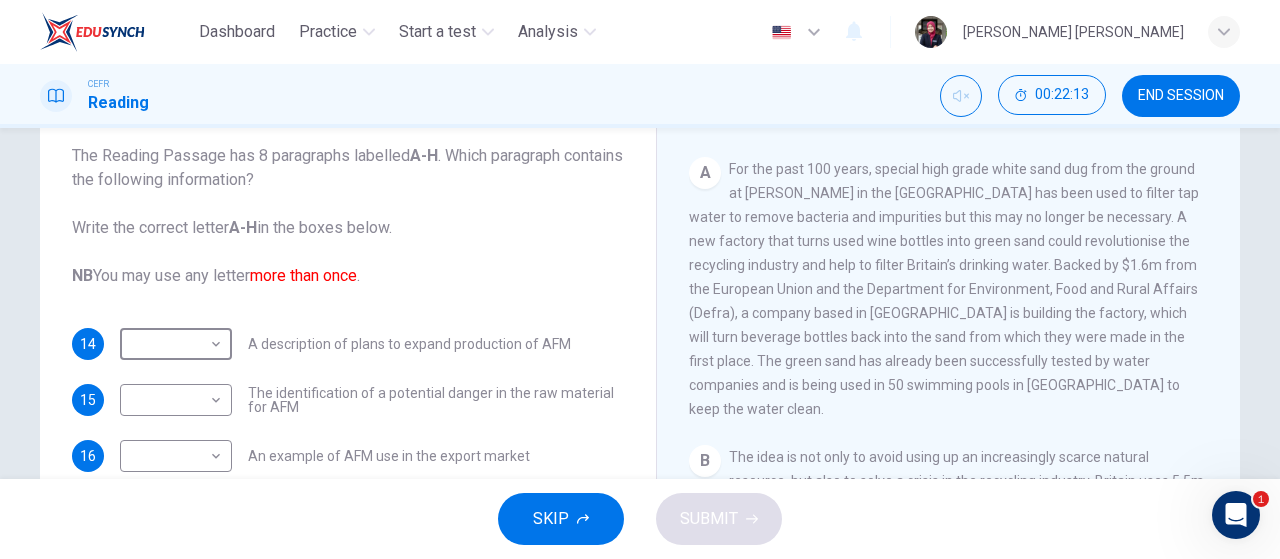 scroll, scrollTop: 392, scrollLeft: 0, axis: vertical 